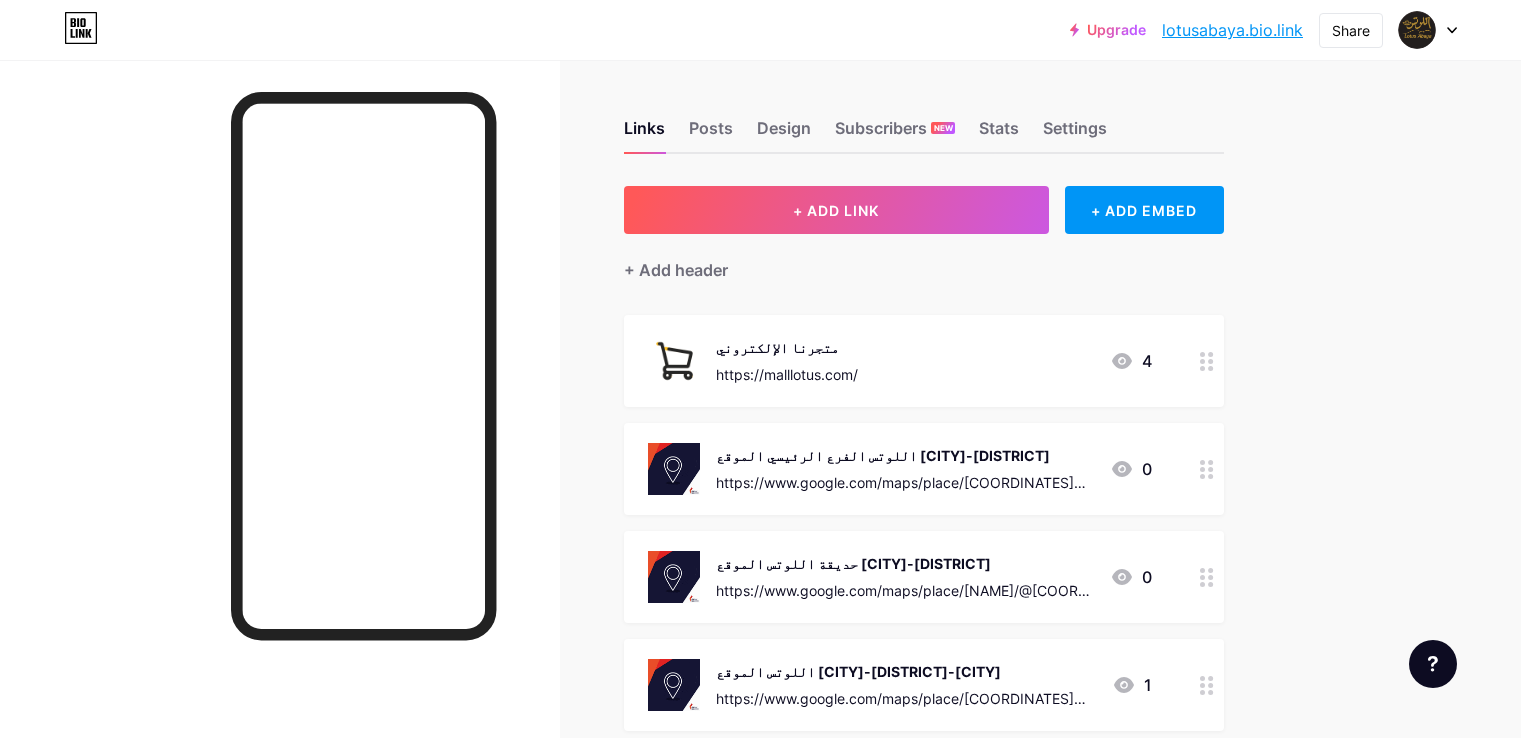 scroll, scrollTop: 0, scrollLeft: 0, axis: both 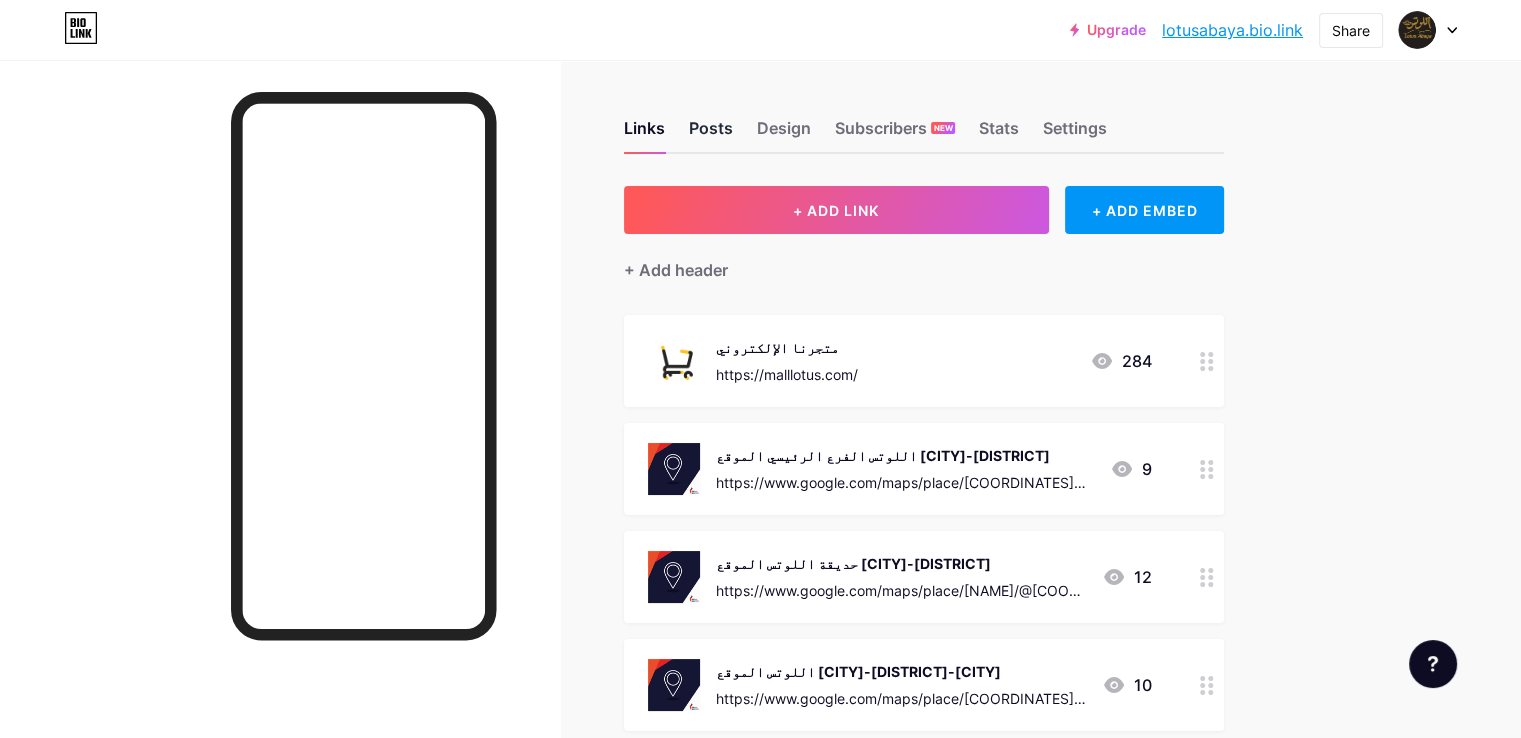 click on "Posts" at bounding box center [711, 134] 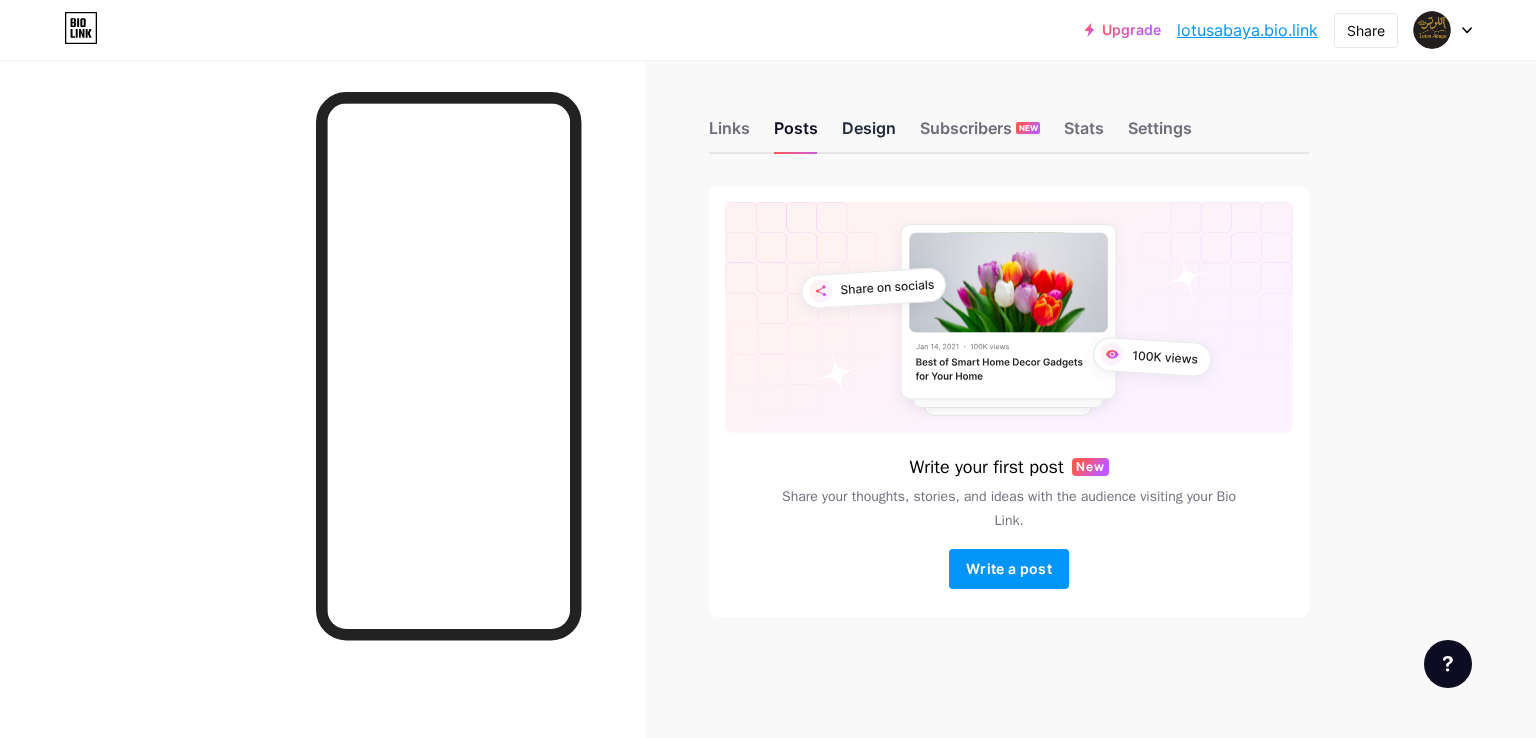 click on "Design" at bounding box center (869, 134) 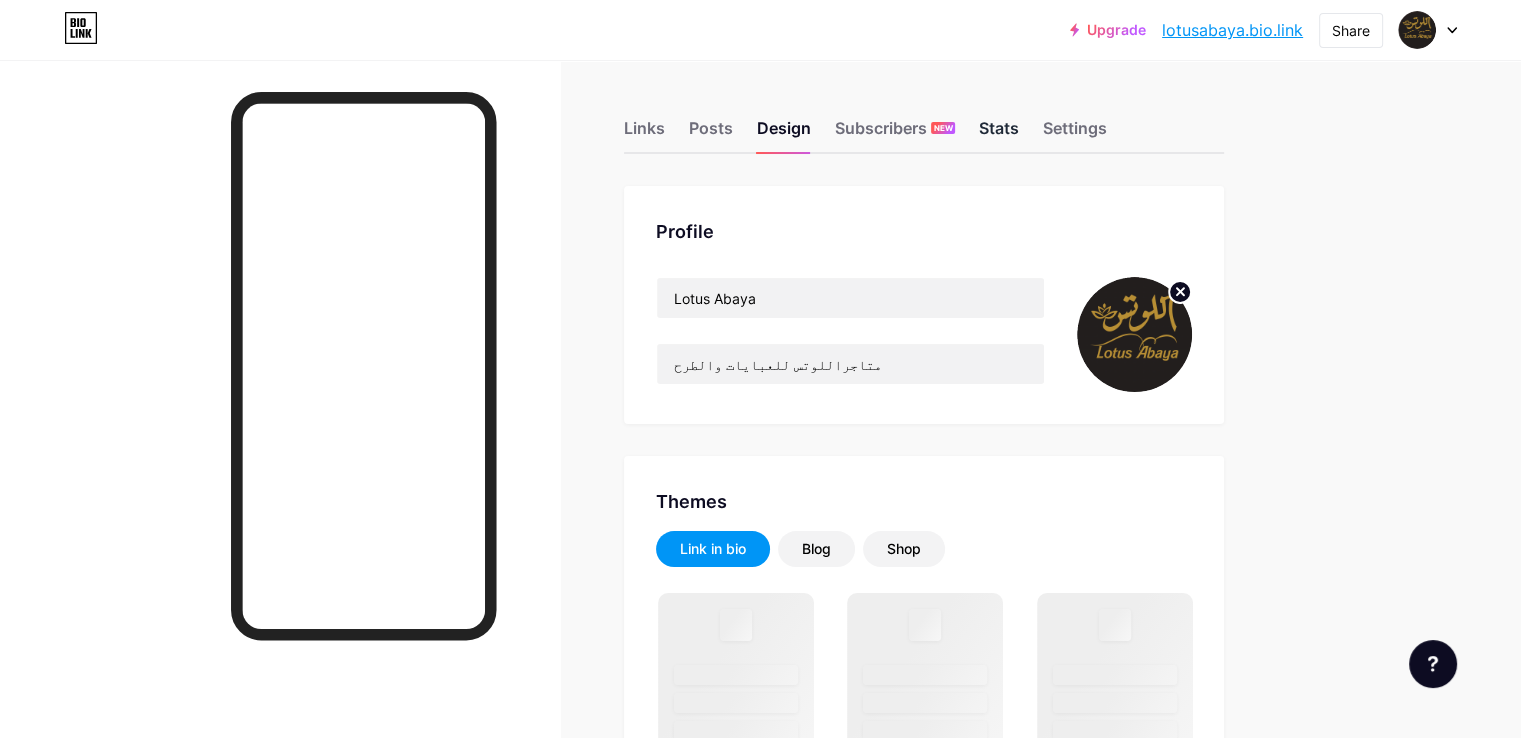 click on "Stats" at bounding box center [999, 134] 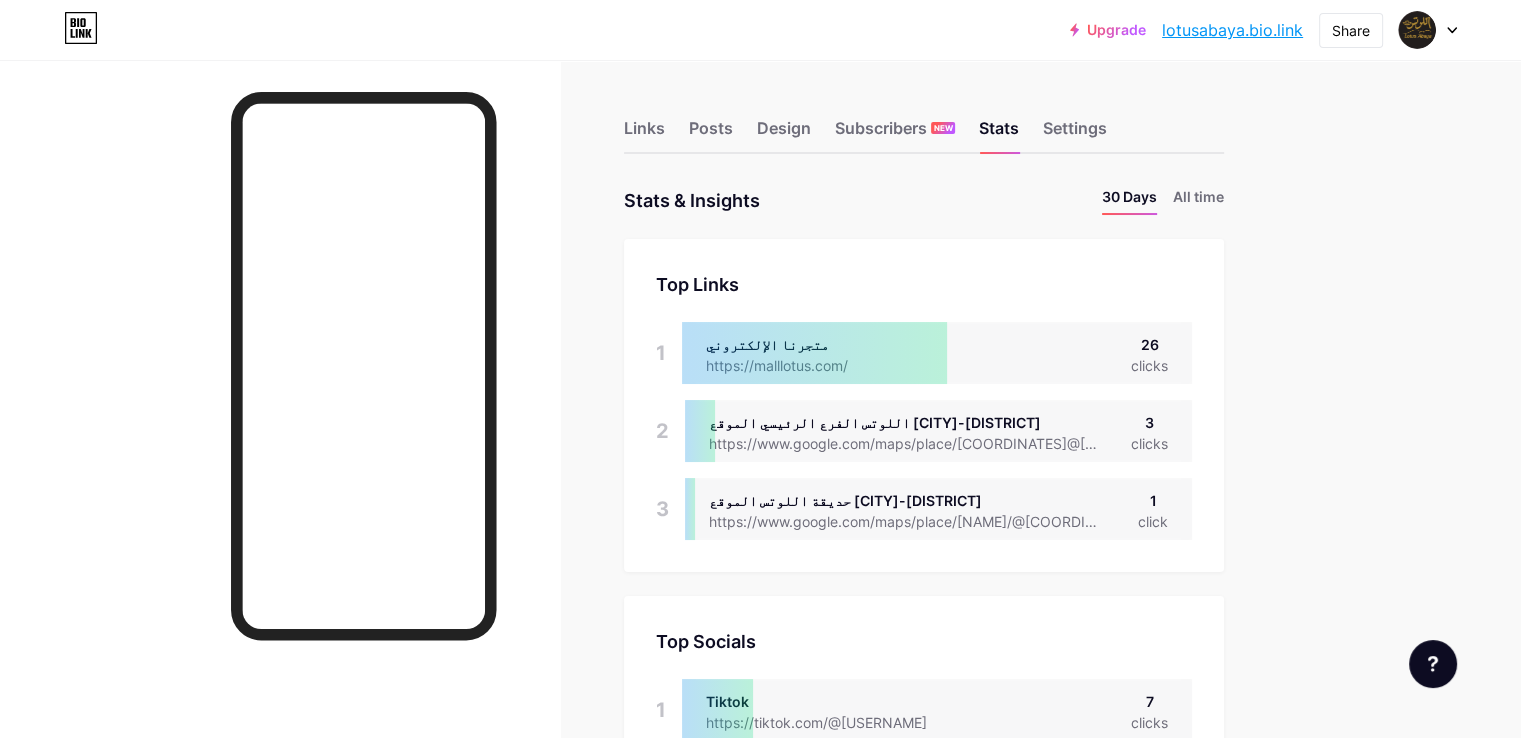 scroll, scrollTop: 999262, scrollLeft: 998479, axis: both 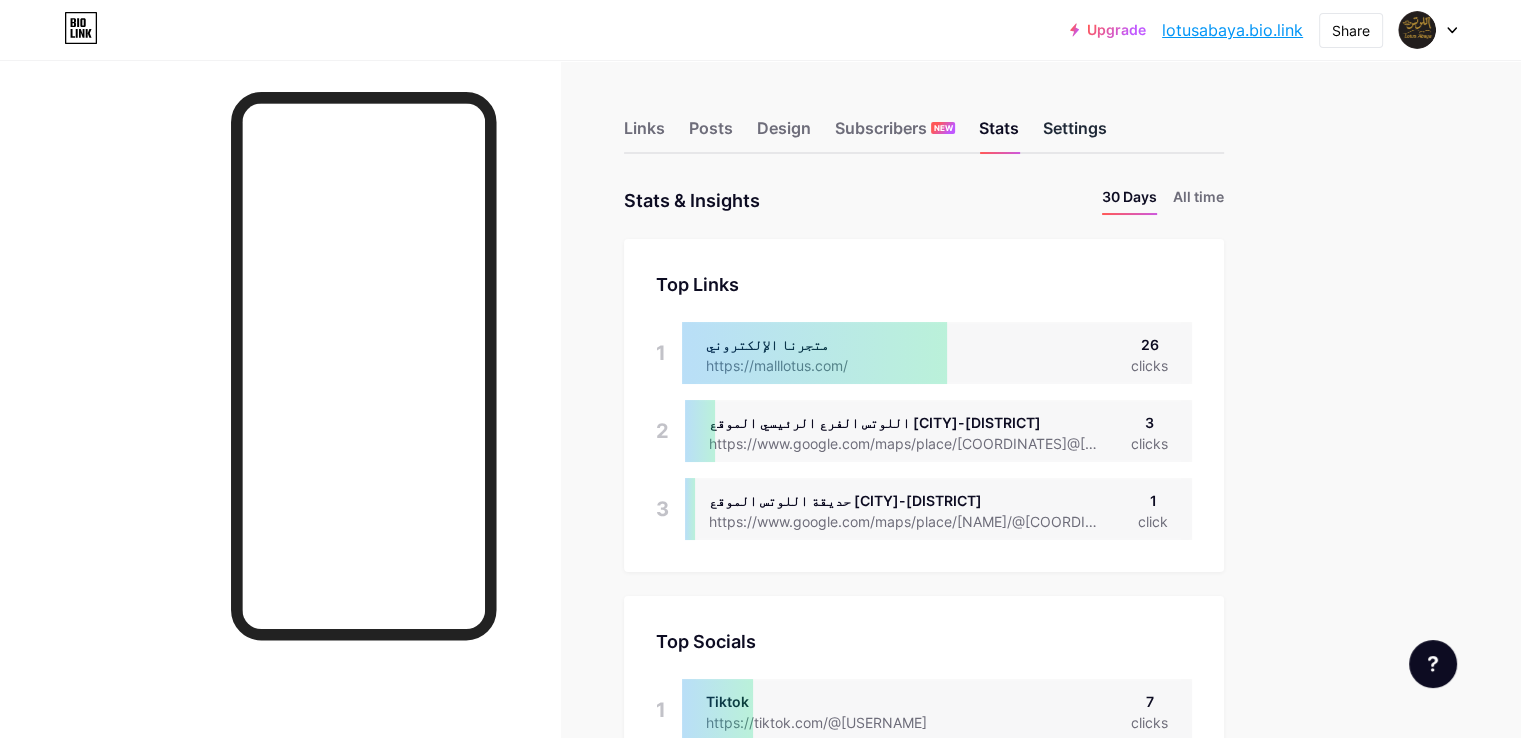 click on "Settings" at bounding box center [1075, 134] 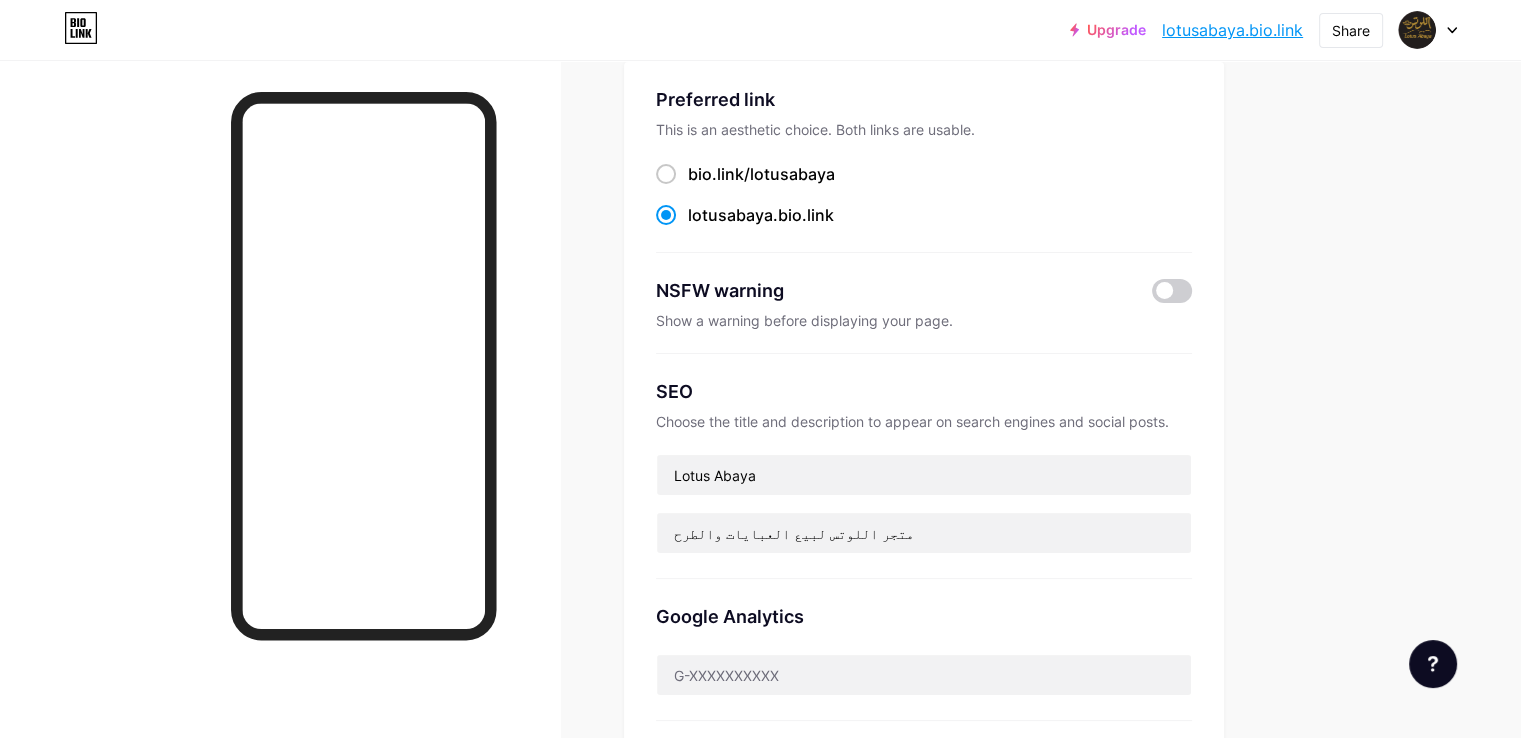 scroll, scrollTop: 0, scrollLeft: 0, axis: both 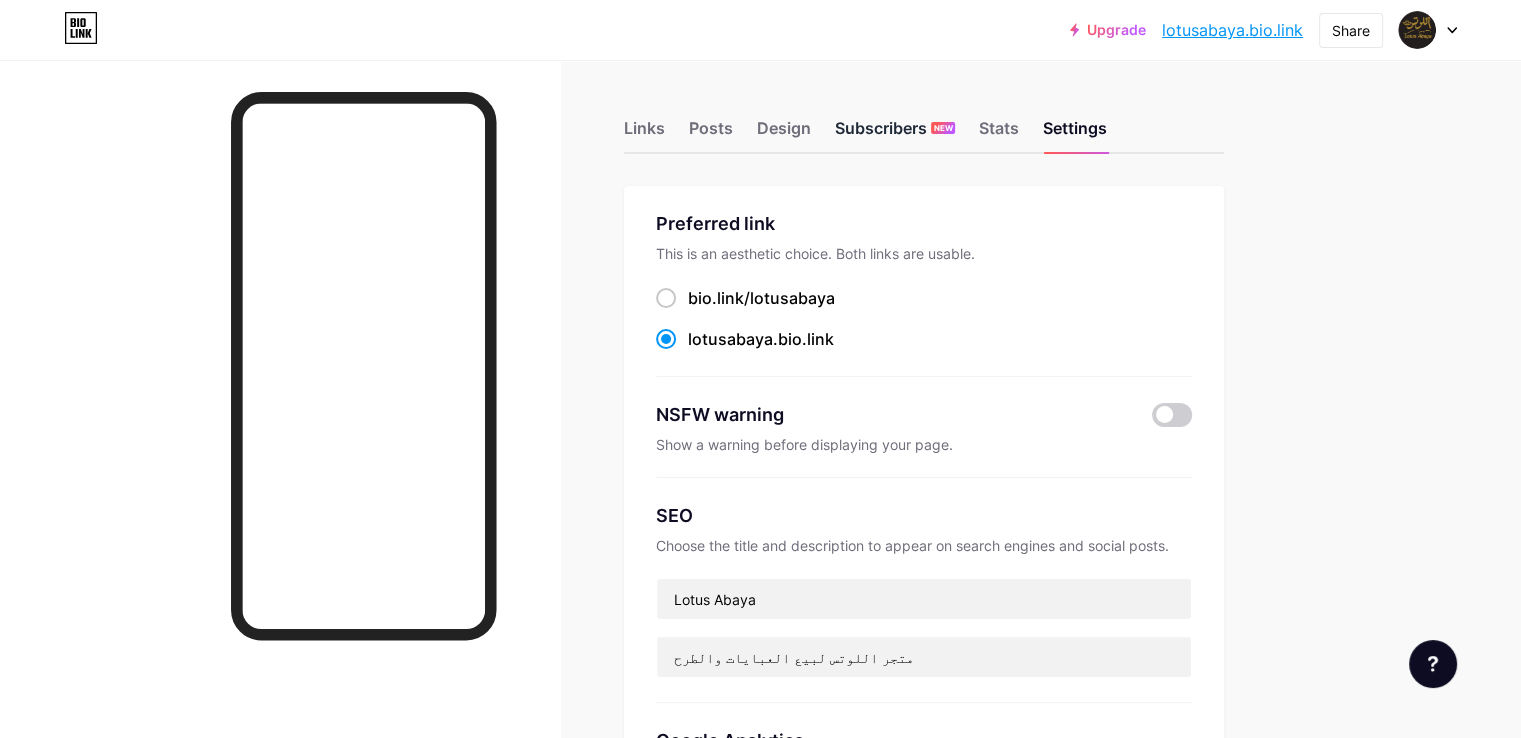 click on "Subscribers
NEW" at bounding box center [895, 134] 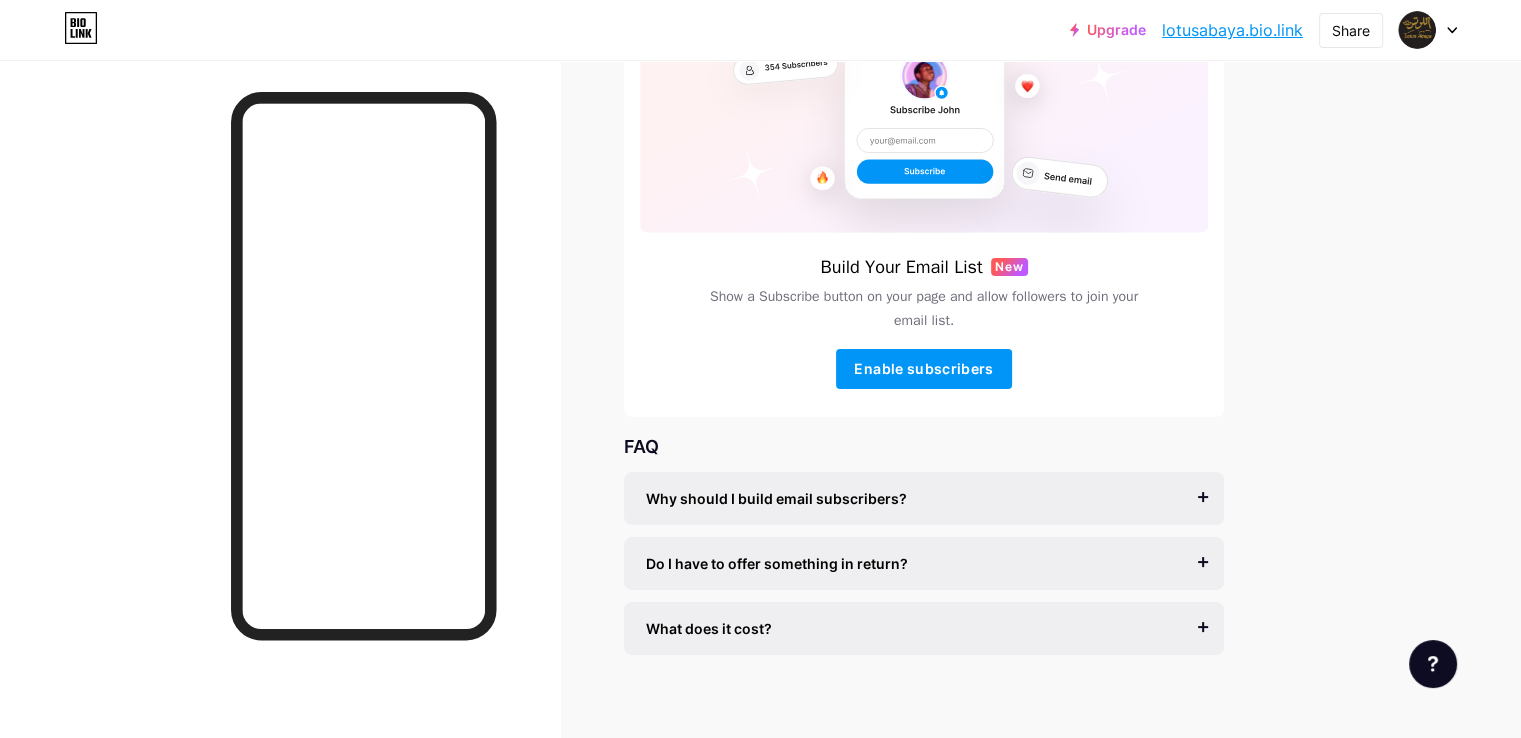 scroll, scrollTop: 216, scrollLeft: 0, axis: vertical 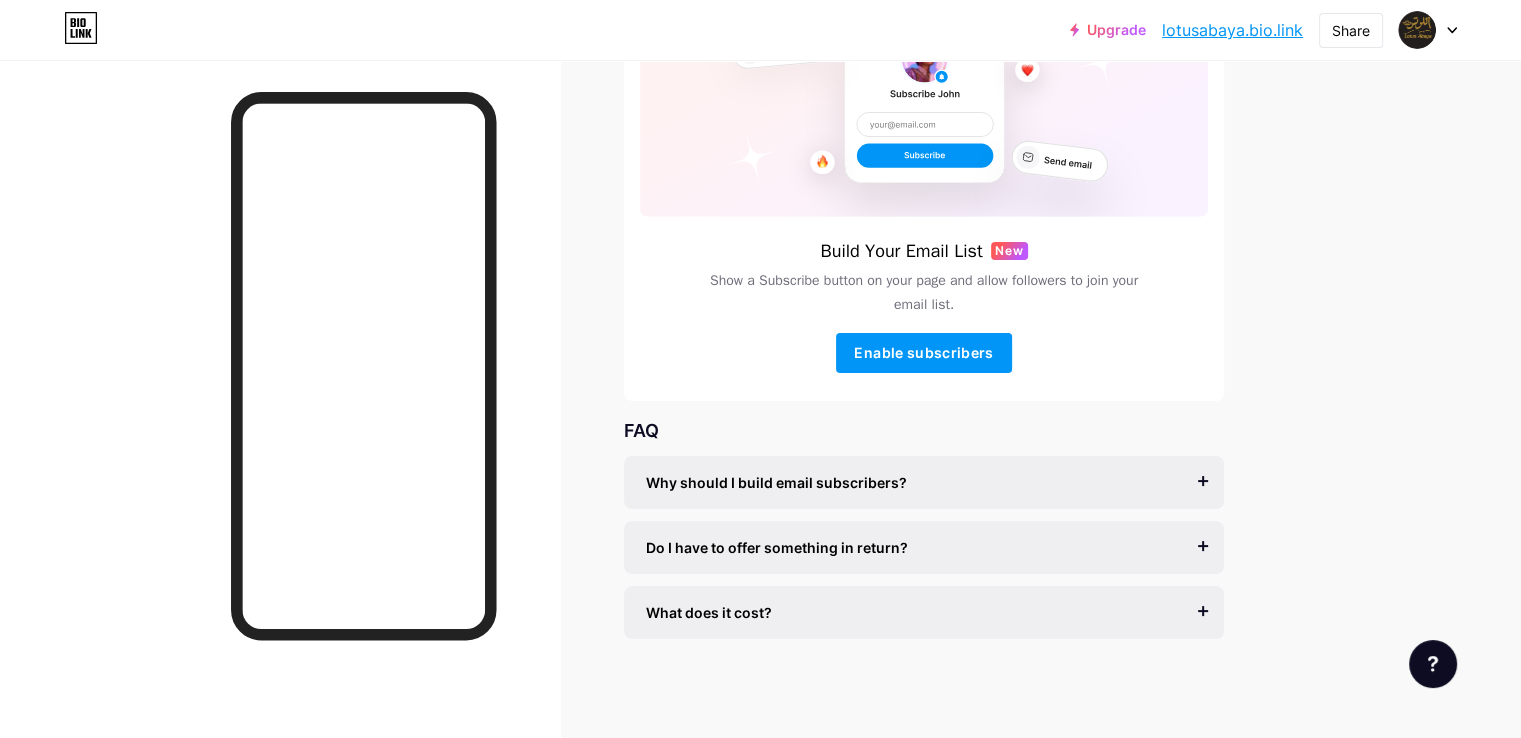 click on "Why should I build email subscribers?" at bounding box center [924, 482] 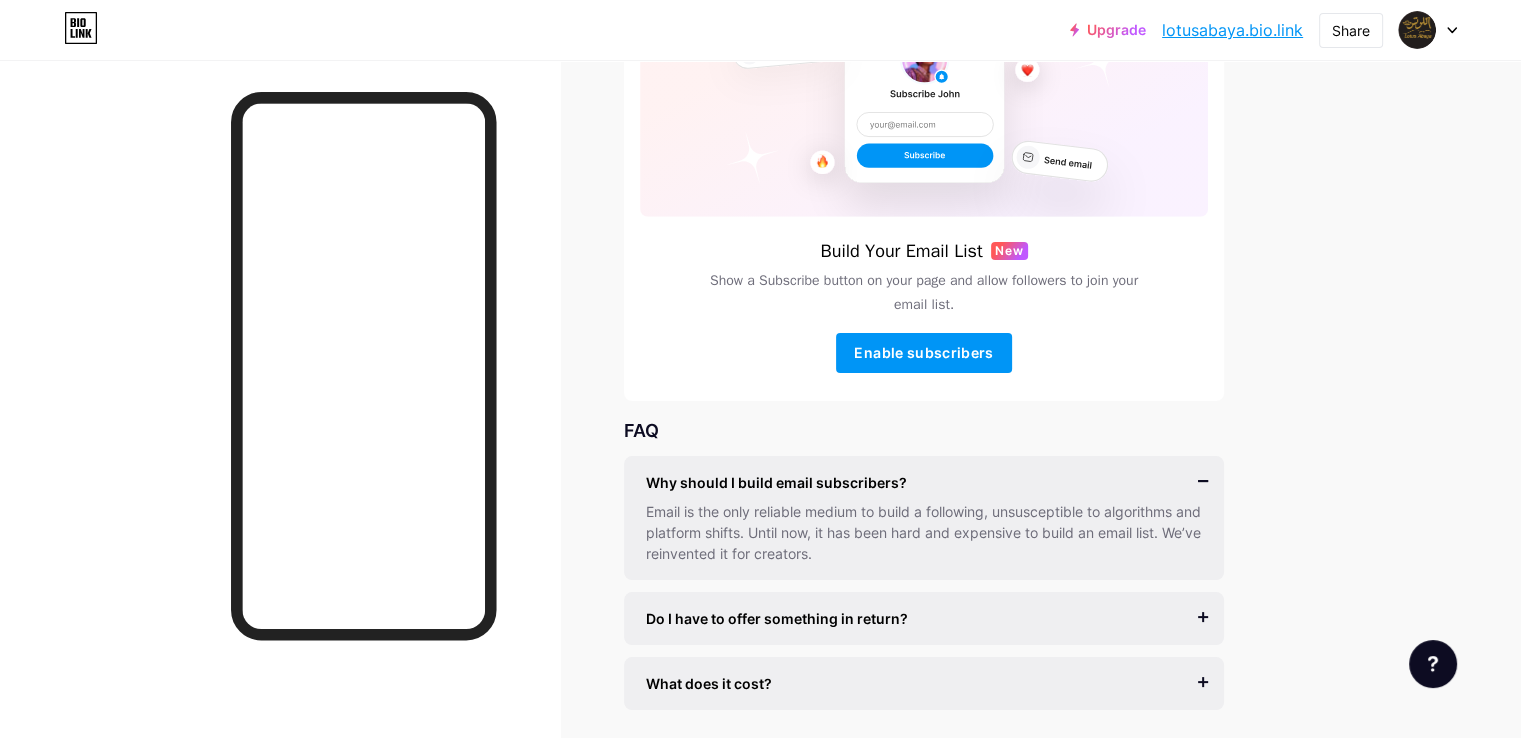 click on "Why should I build email subscribers?" at bounding box center [924, 482] 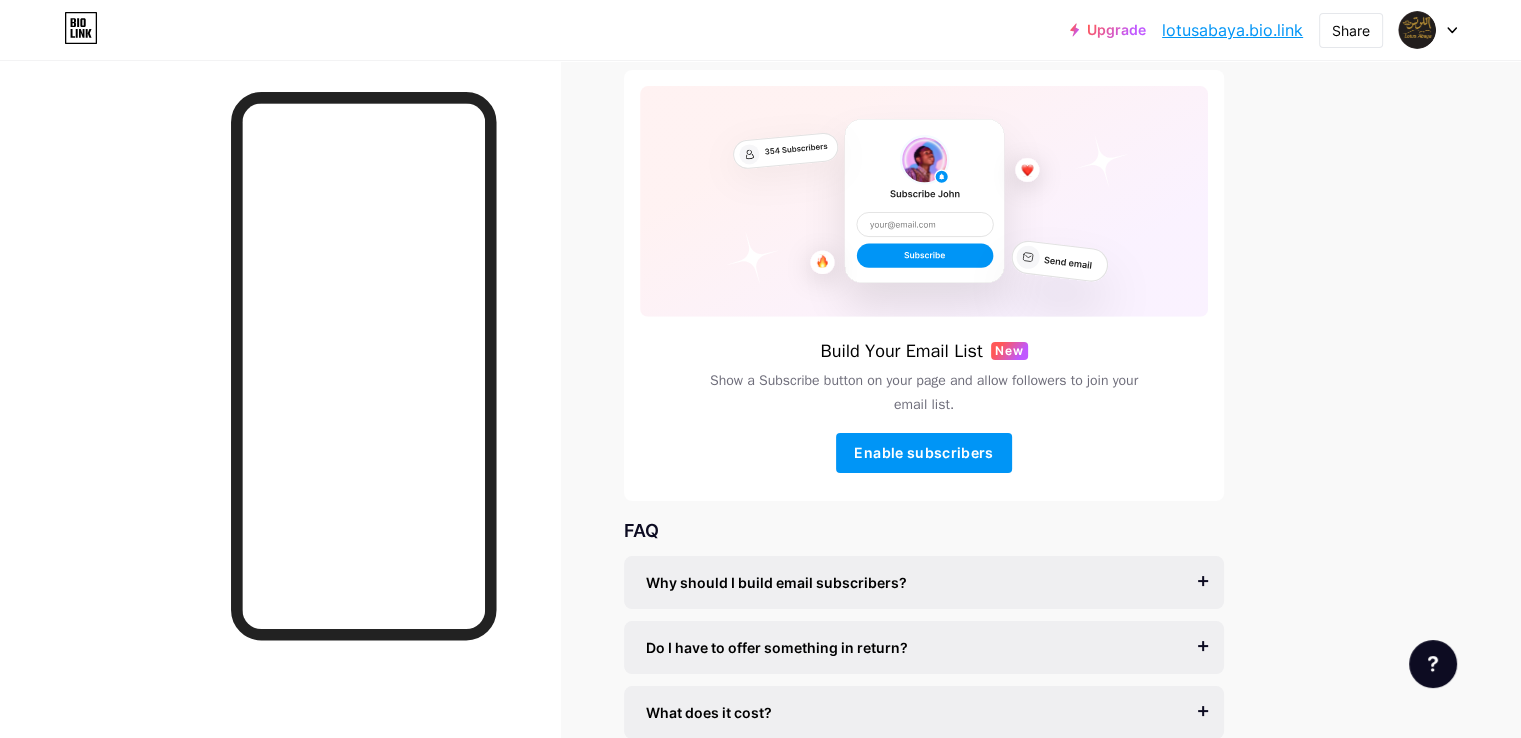 scroll, scrollTop: 0, scrollLeft: 0, axis: both 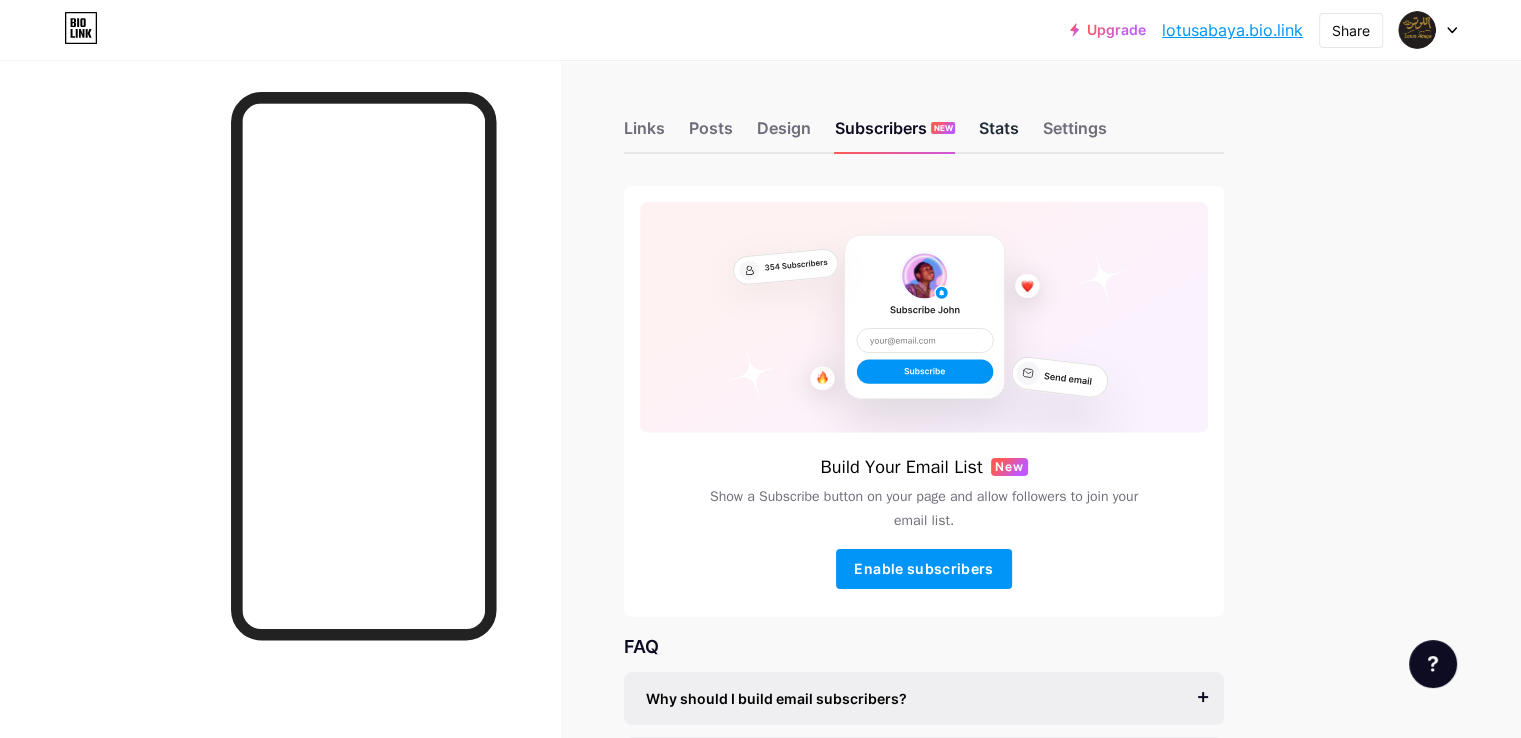 click on "Stats" at bounding box center (999, 134) 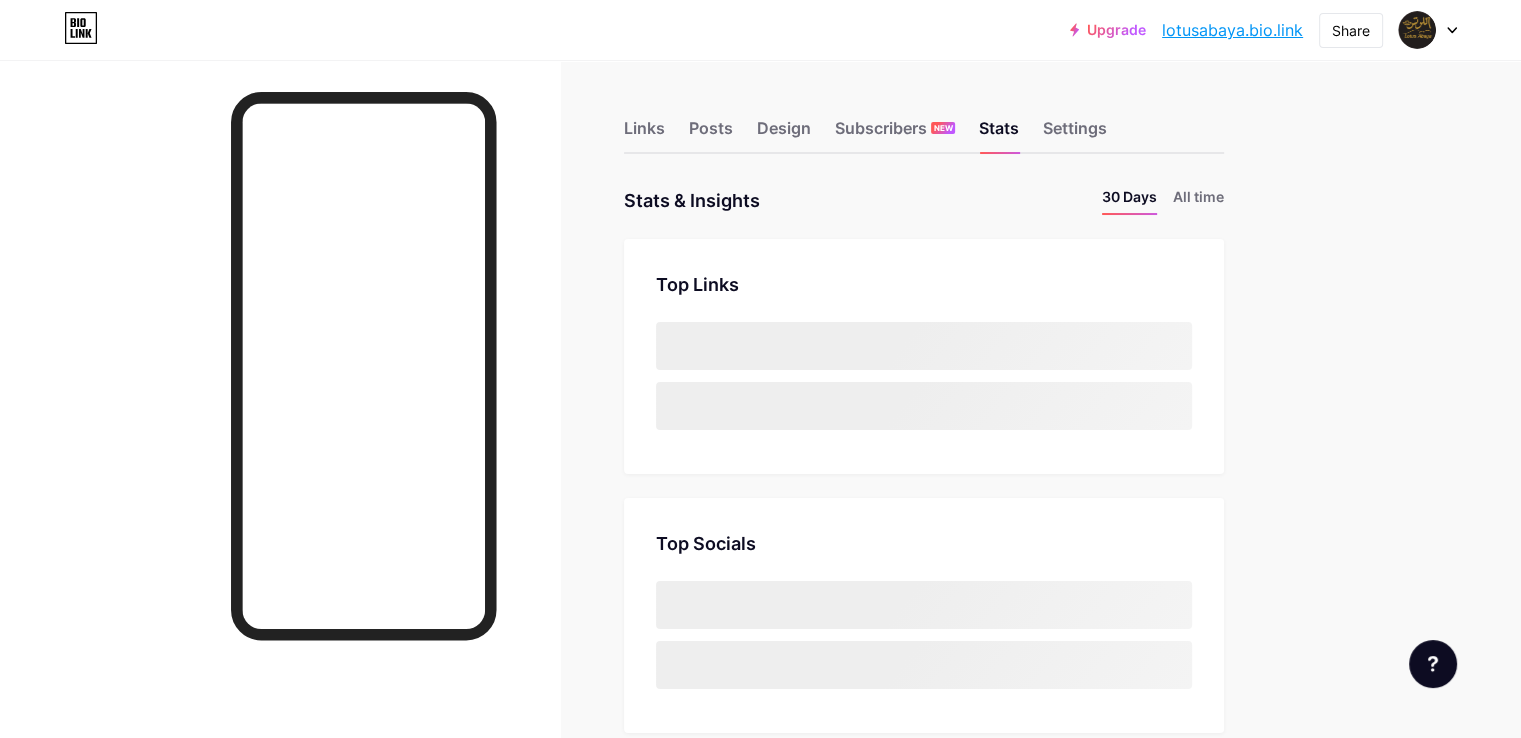 scroll, scrollTop: 999262, scrollLeft: 998479, axis: both 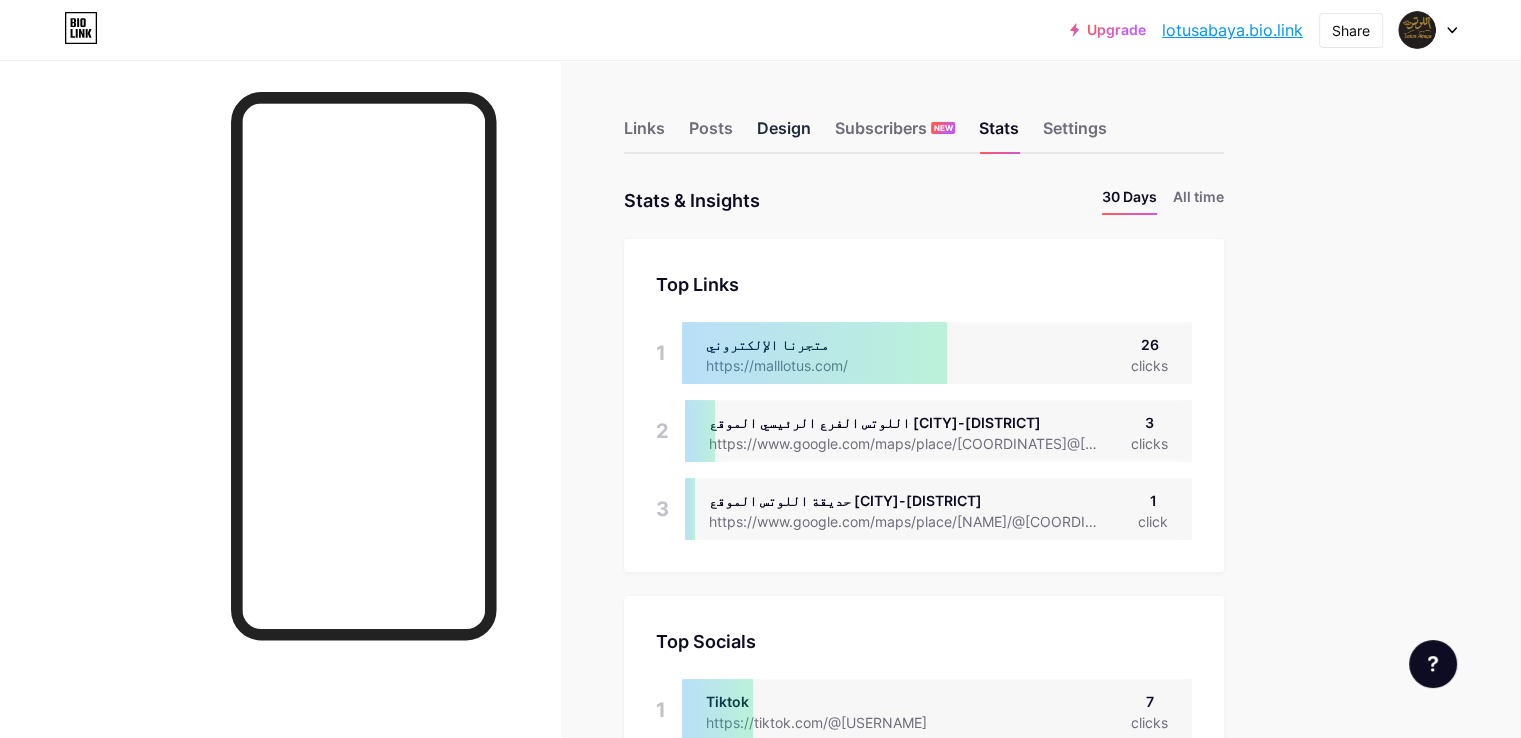 click on "Design" at bounding box center [784, 134] 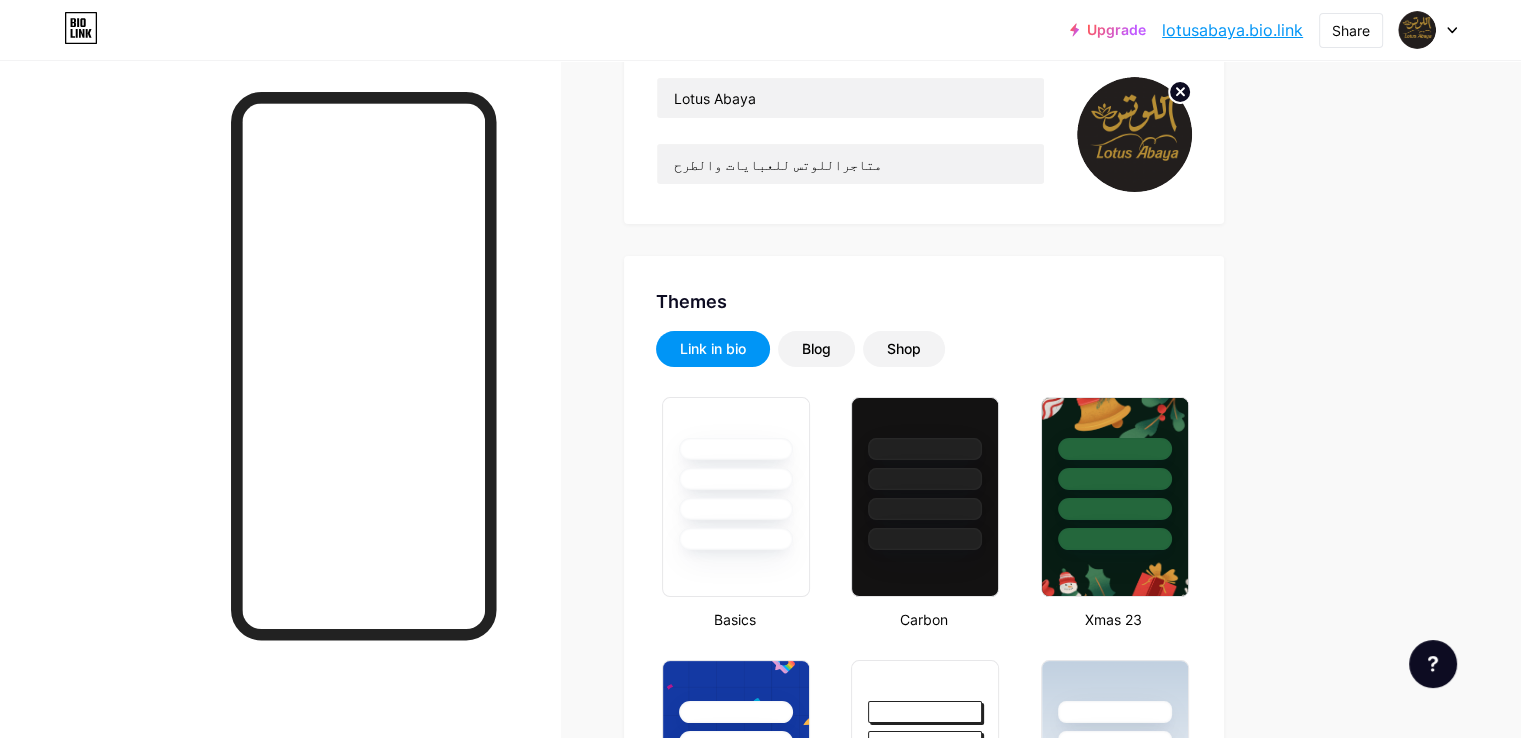 type on "#ccaa00" 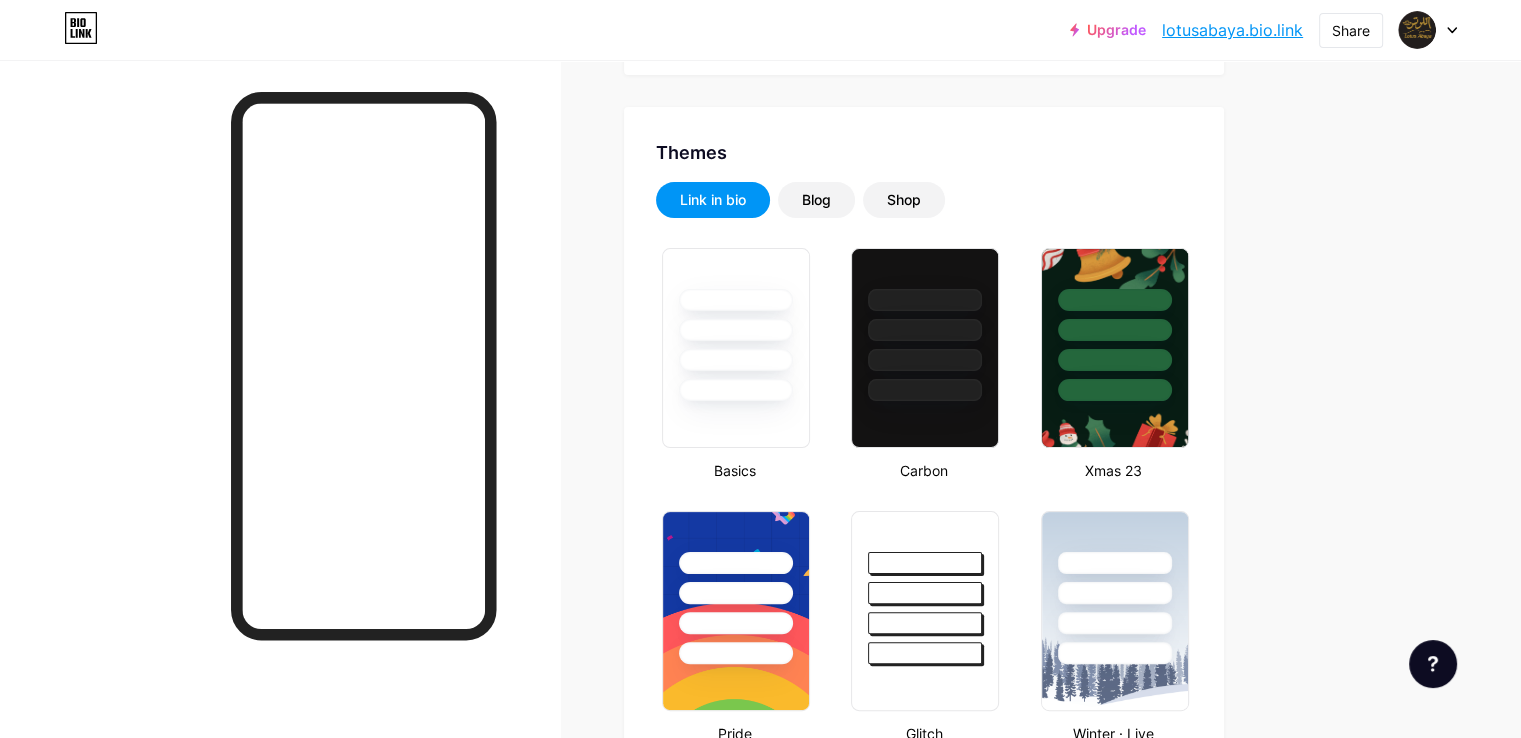 scroll, scrollTop: 200, scrollLeft: 0, axis: vertical 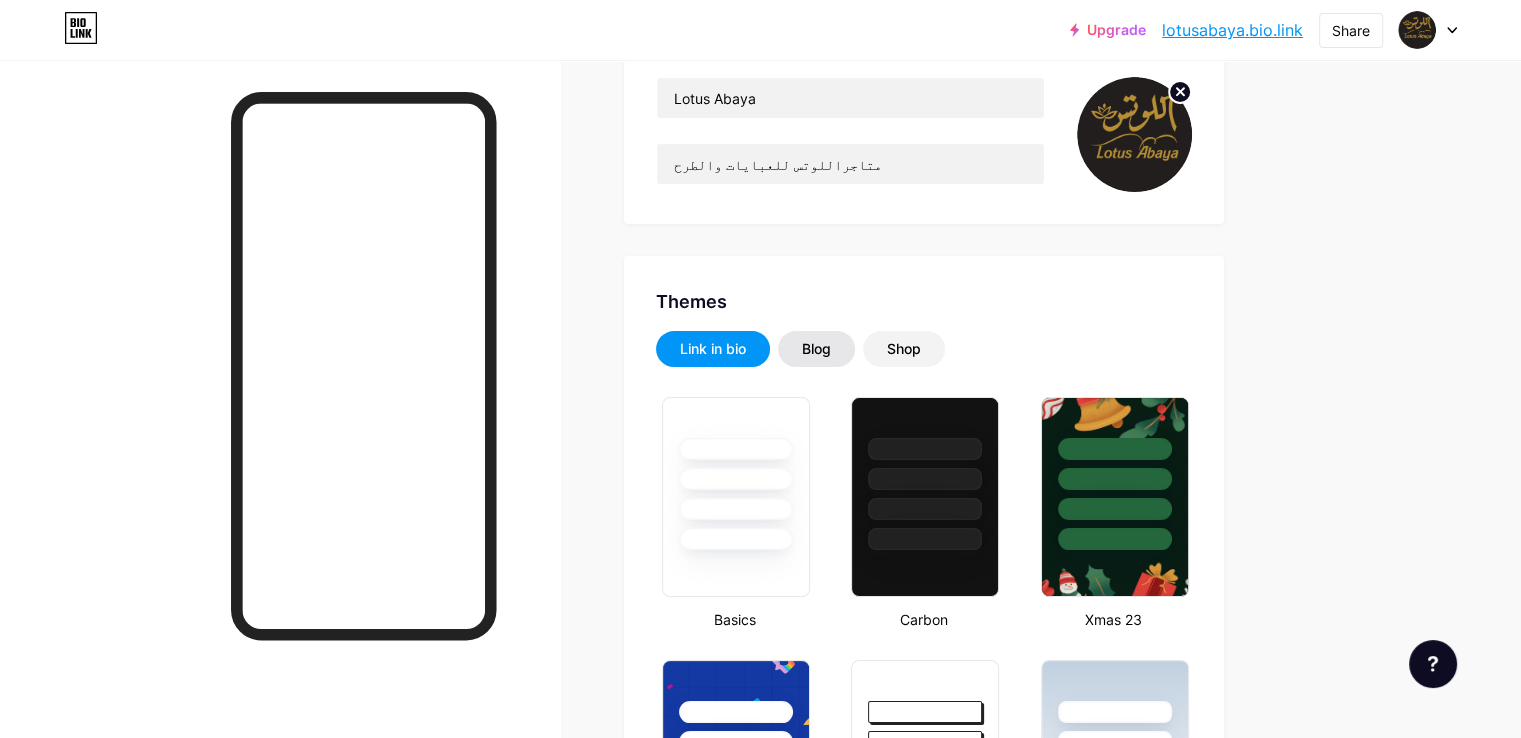 click on "Blog" at bounding box center (816, 349) 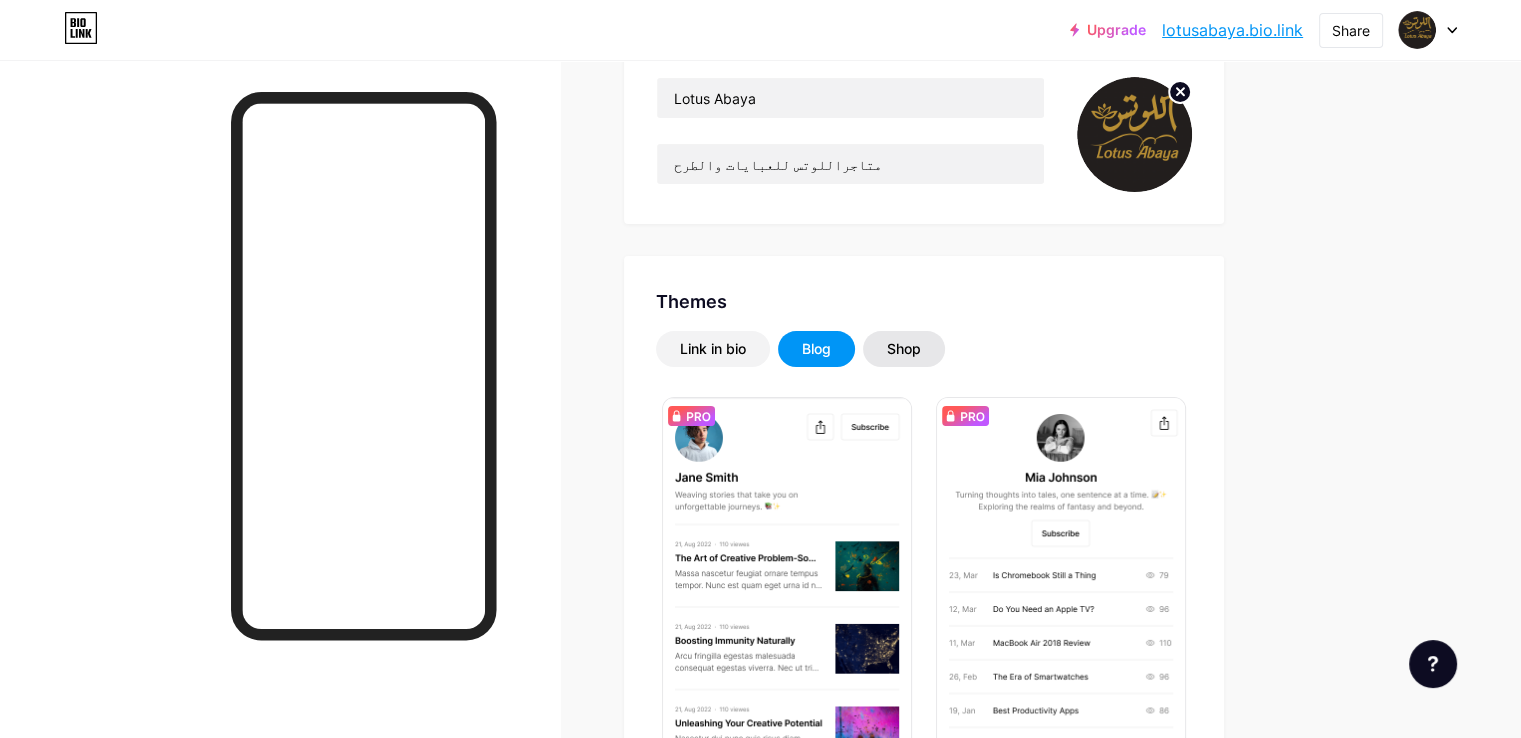 click on "Shop" at bounding box center (904, 349) 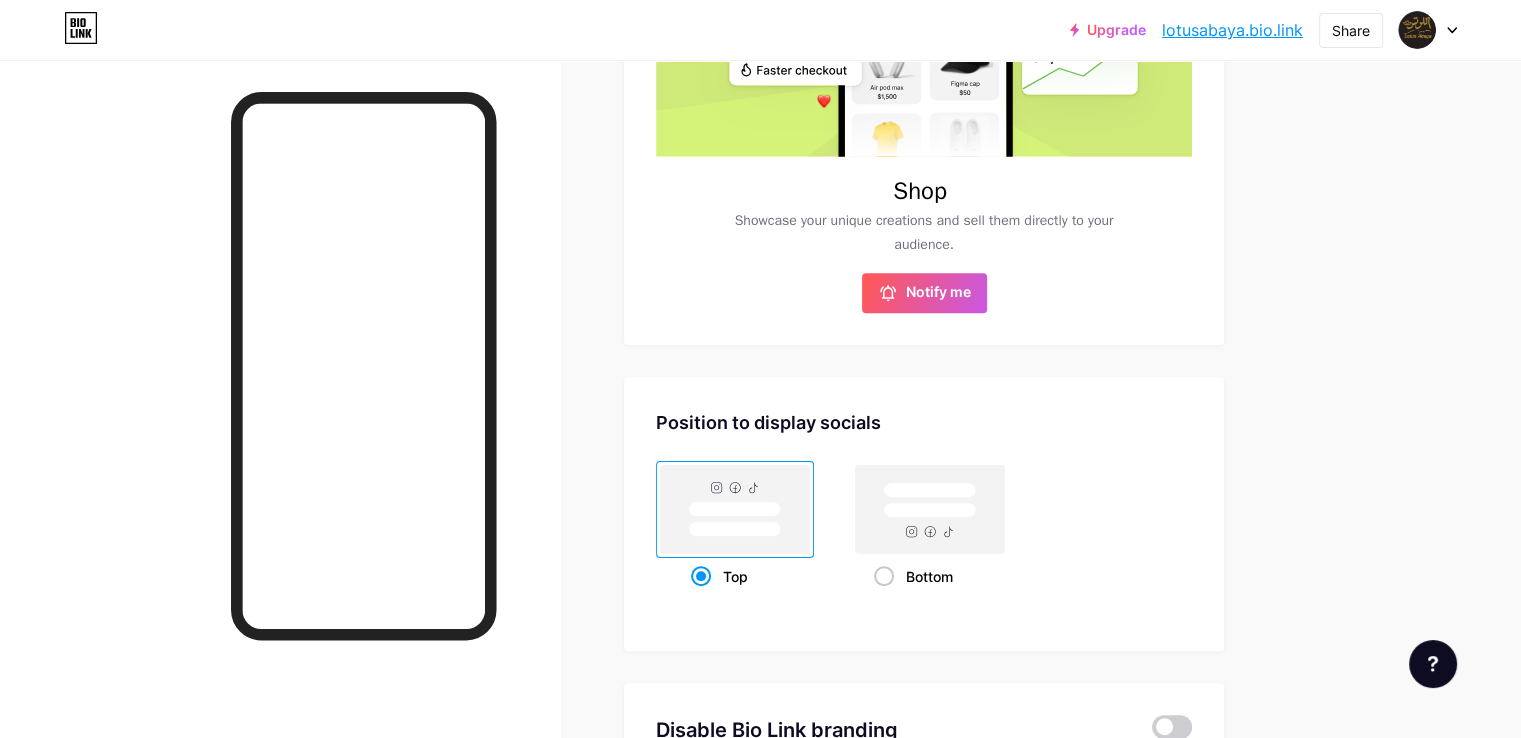 scroll, scrollTop: 415, scrollLeft: 0, axis: vertical 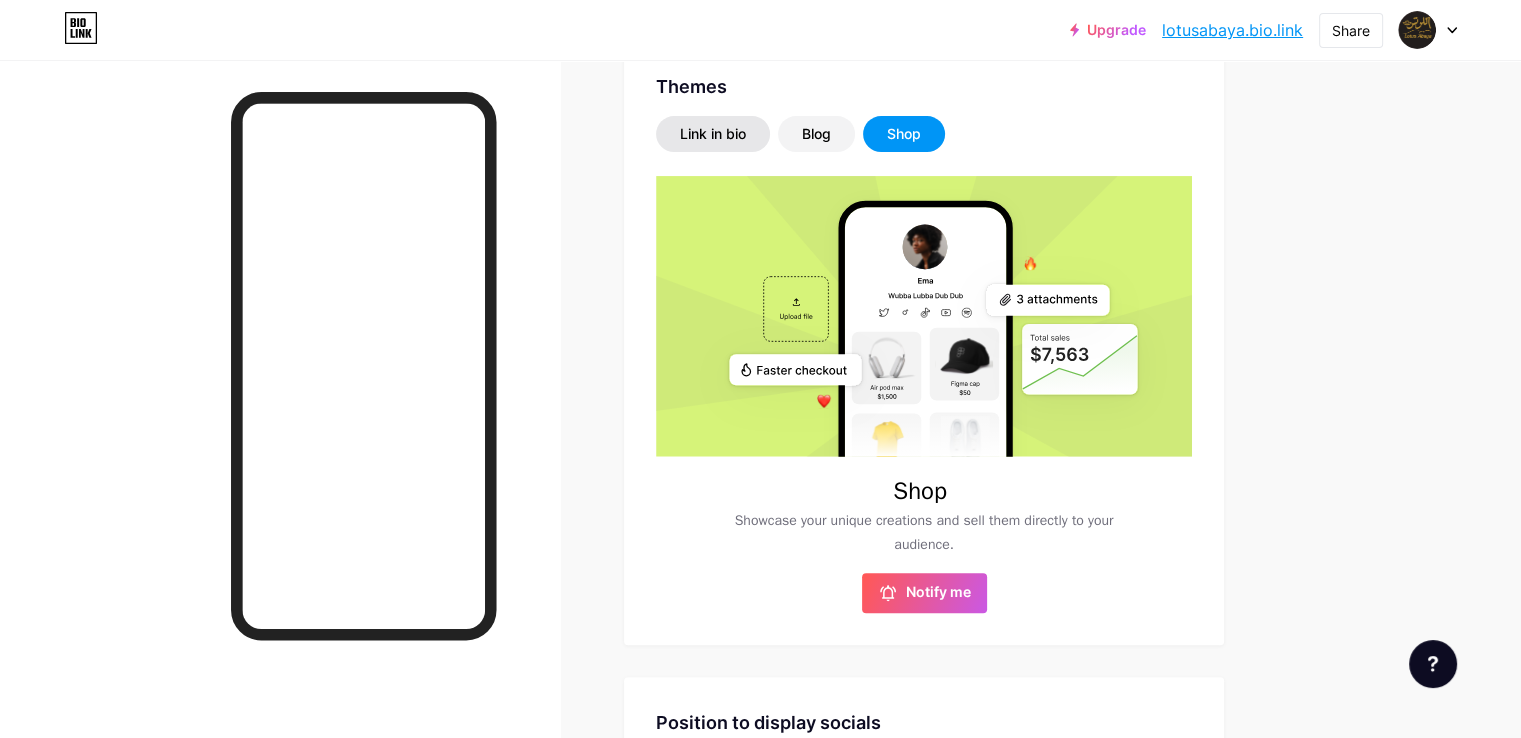 click on "Link in bio" at bounding box center [713, 134] 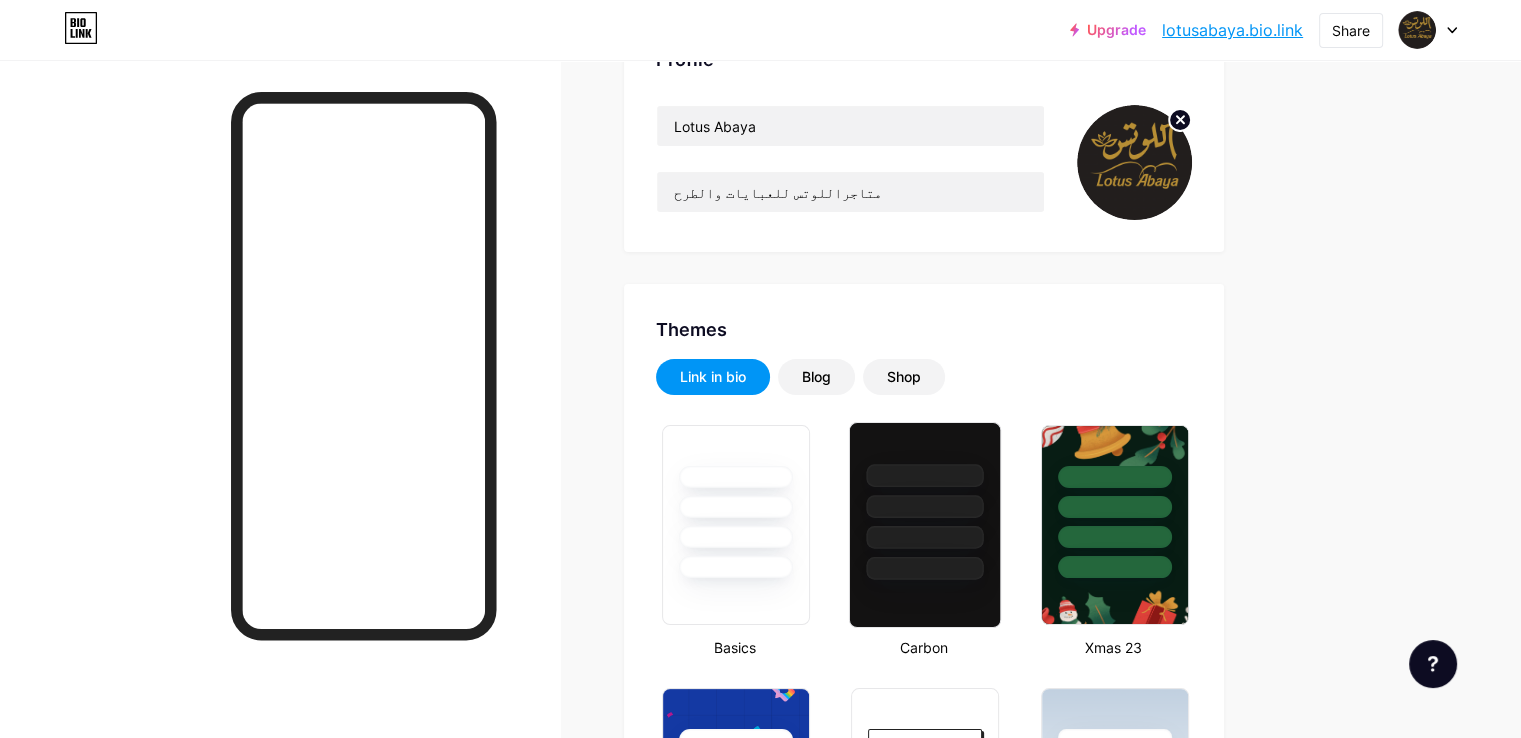 scroll, scrollTop: 0, scrollLeft: 0, axis: both 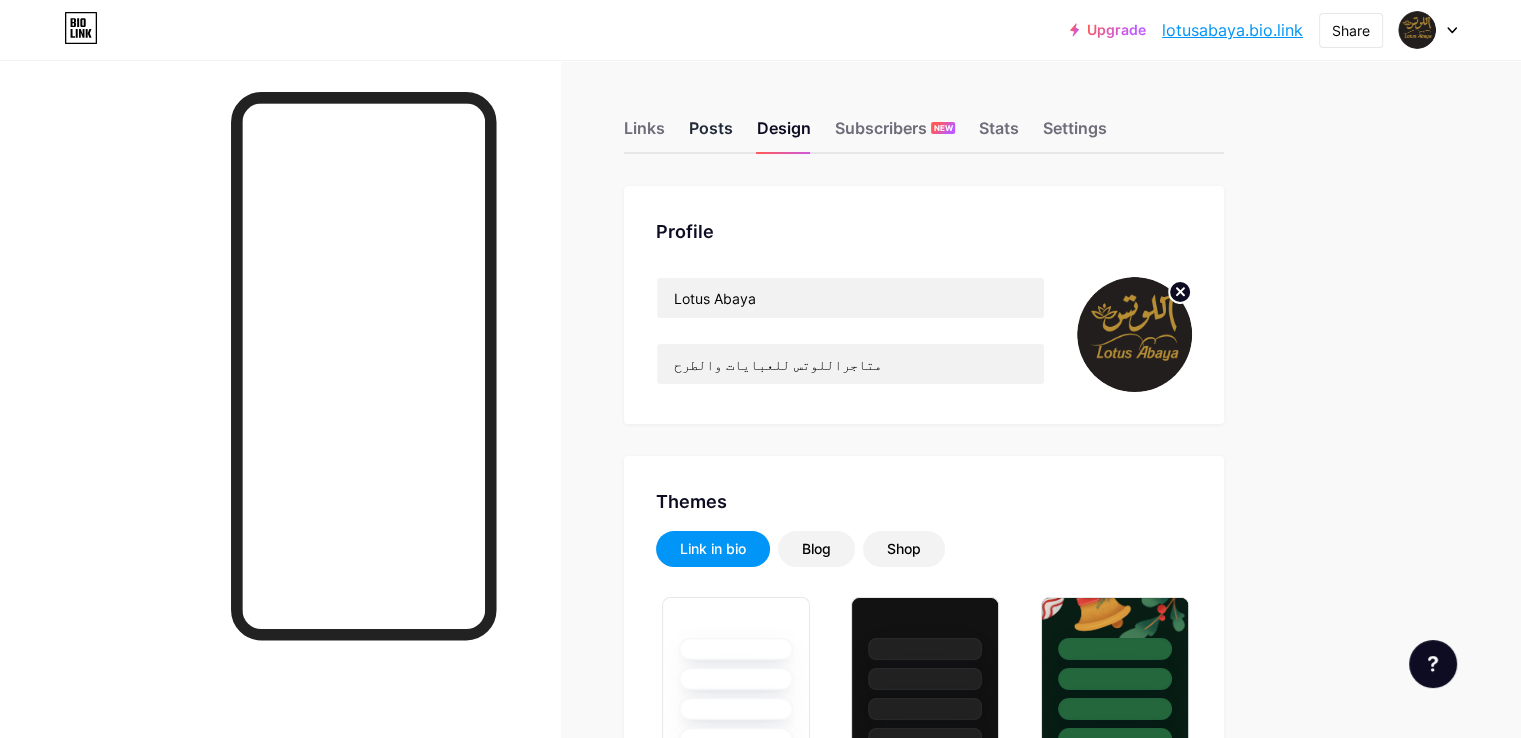 click on "Posts" at bounding box center (711, 134) 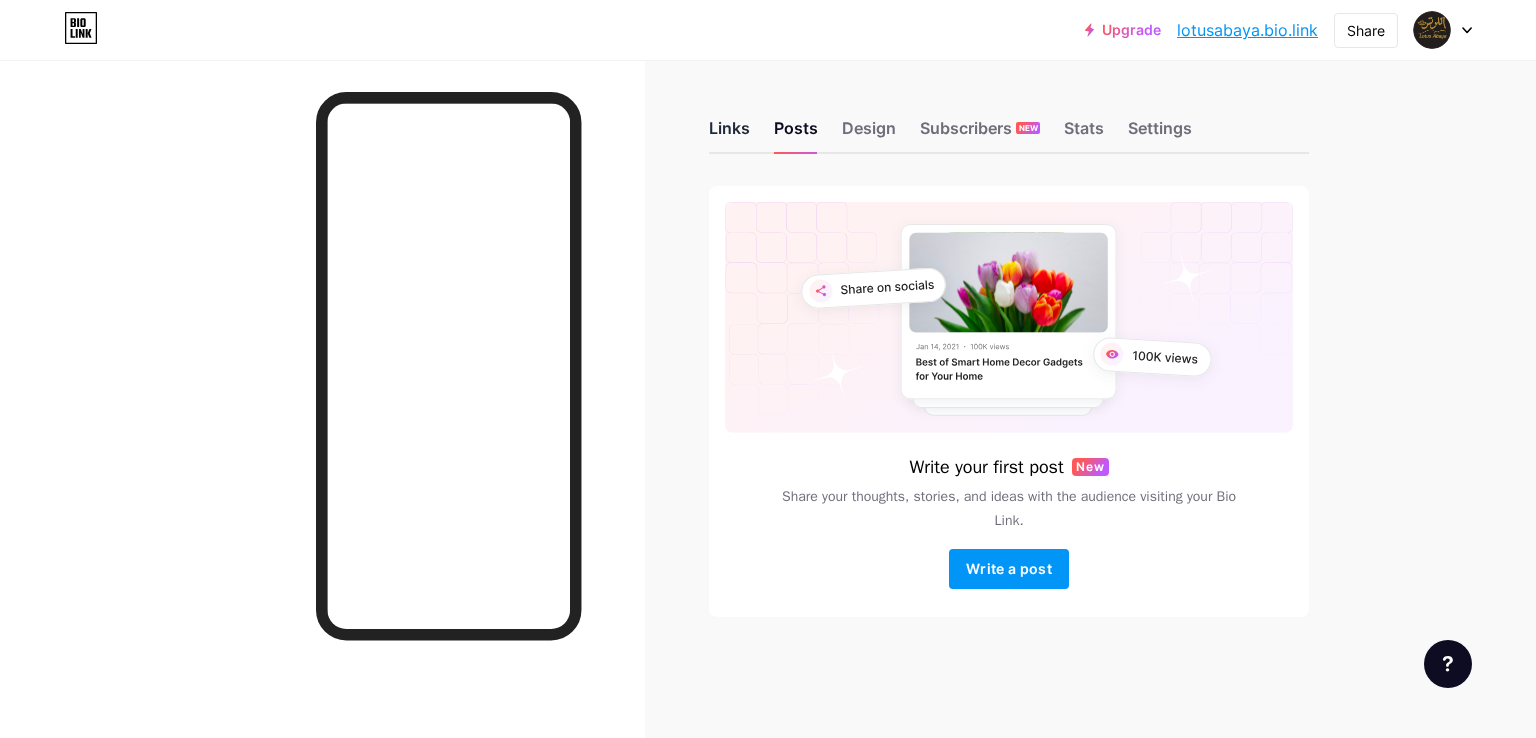 click on "Links" at bounding box center [729, 134] 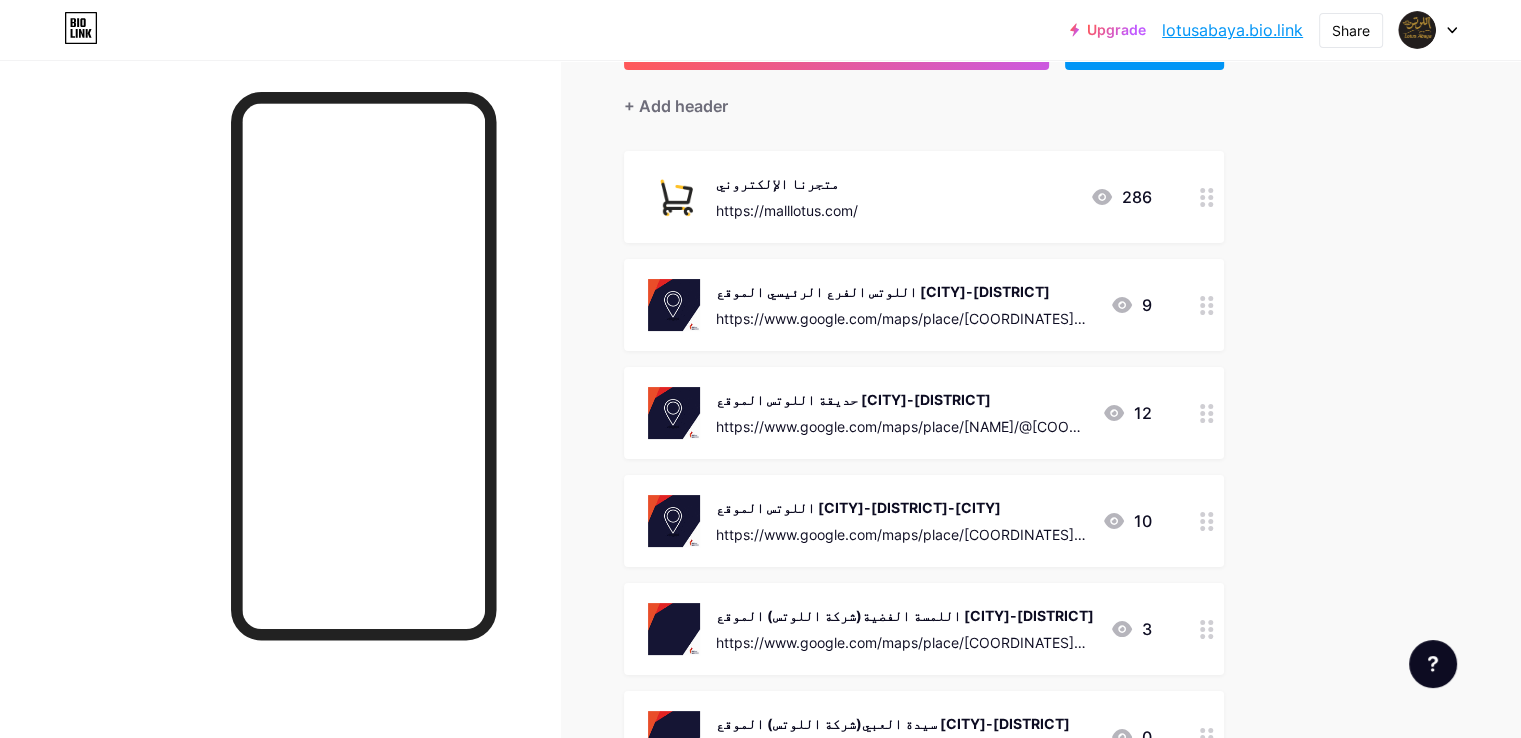 scroll, scrollTop: 0, scrollLeft: 0, axis: both 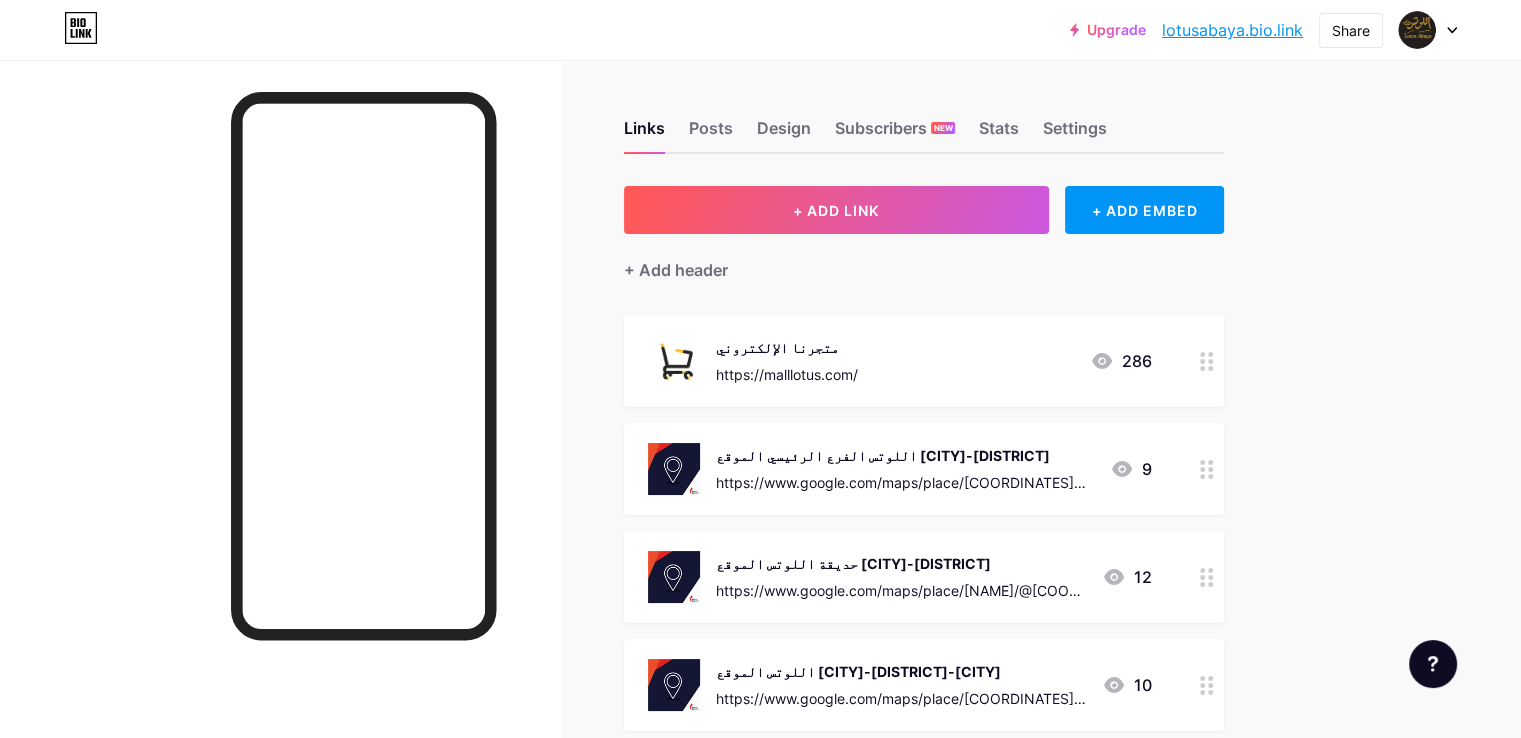 click 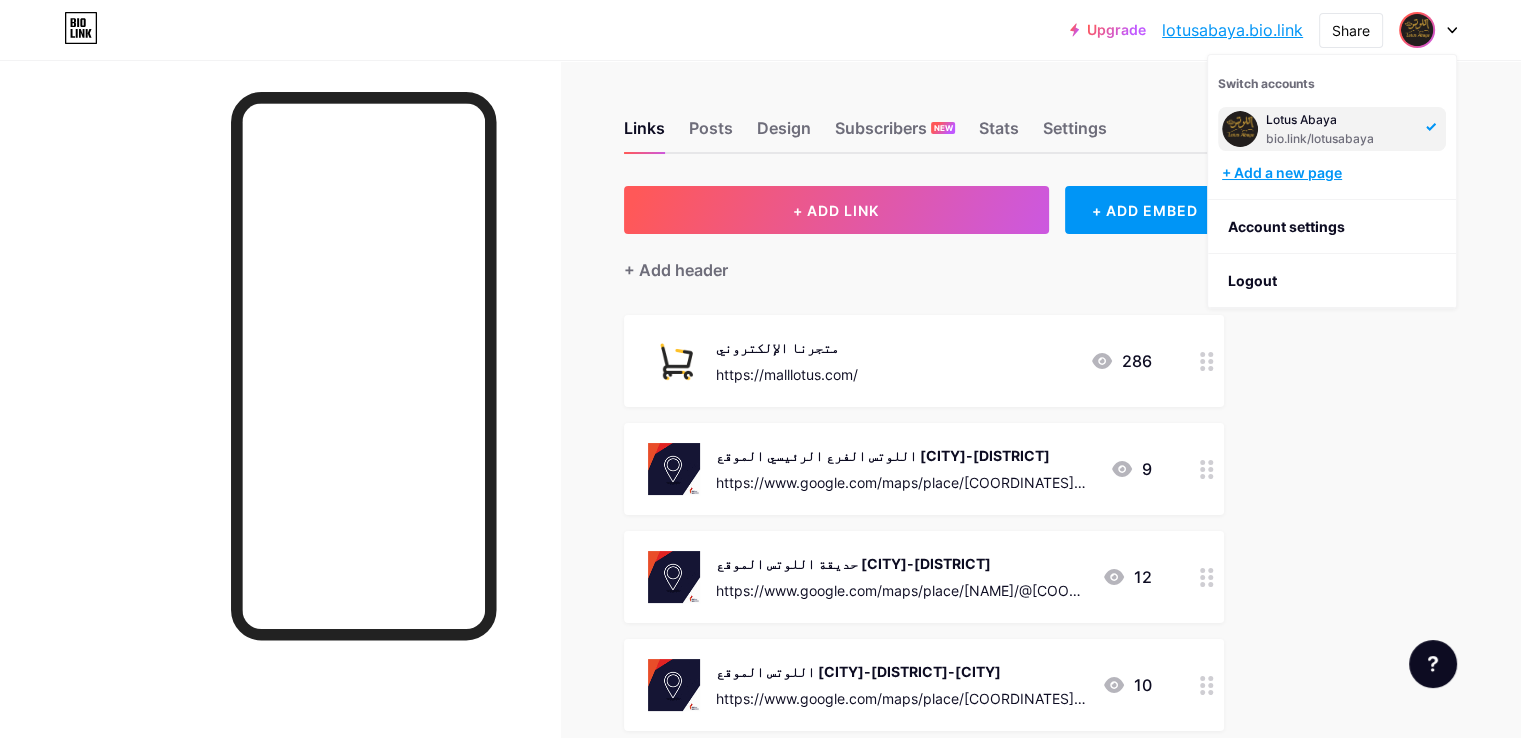 click on "+ Add a new page" at bounding box center [1334, 173] 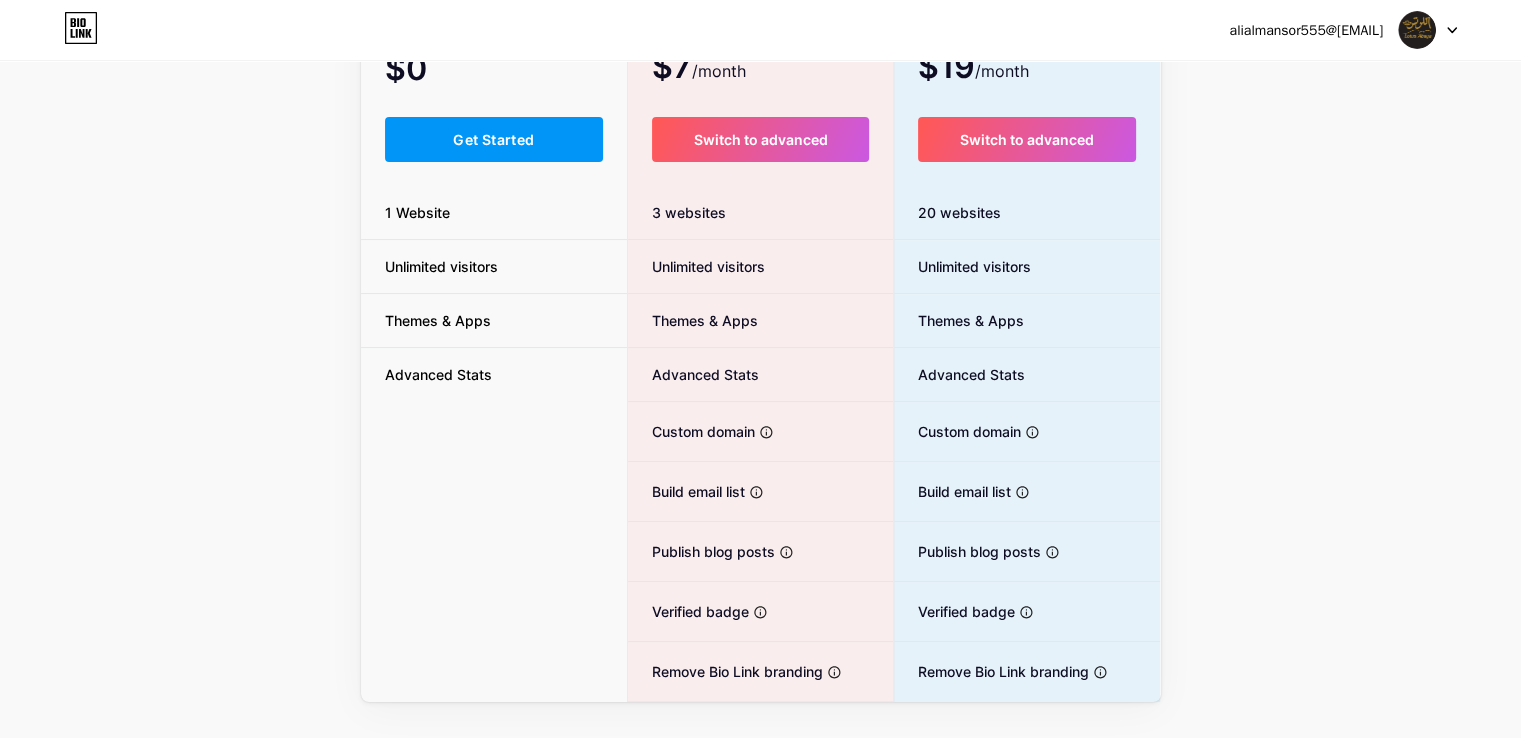 scroll, scrollTop: 242, scrollLeft: 0, axis: vertical 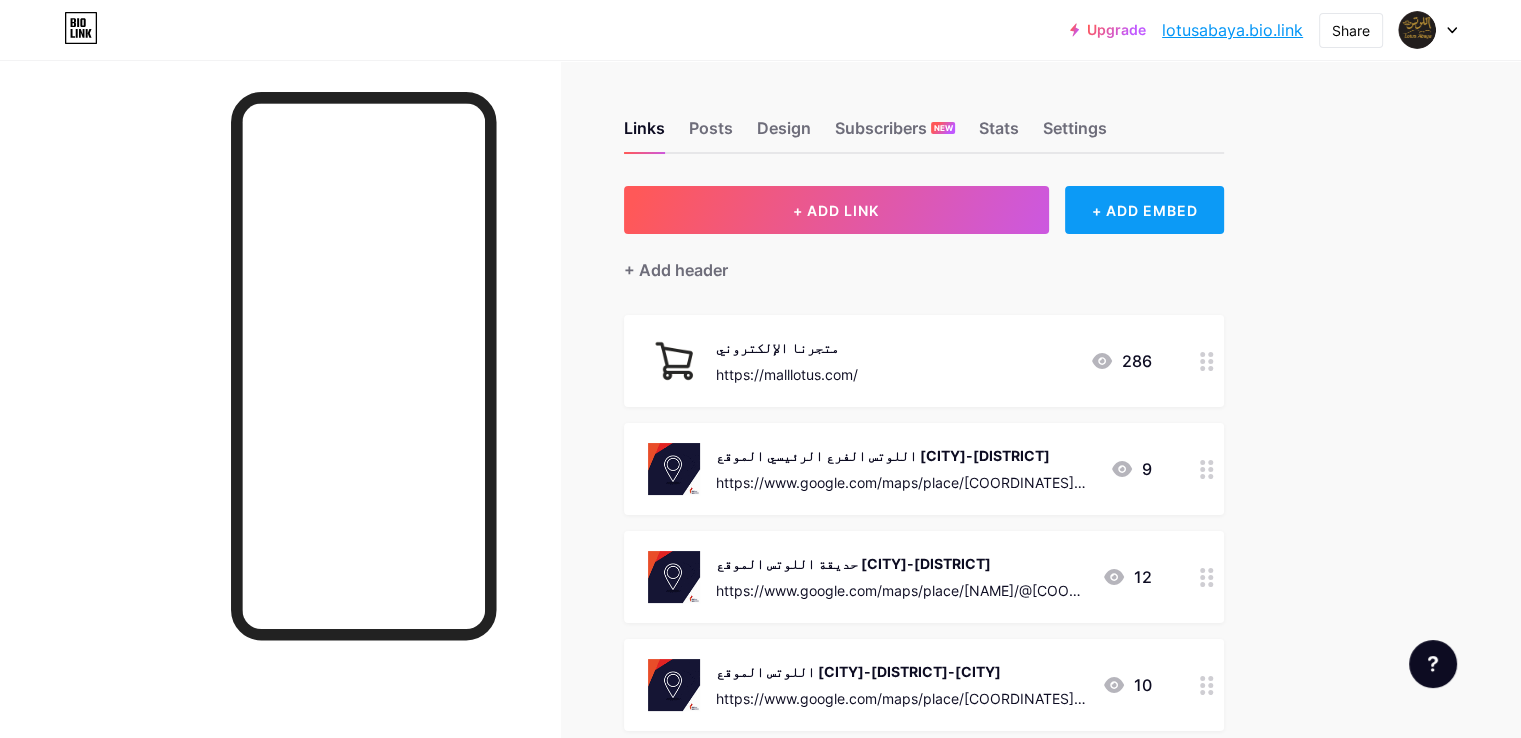 click on "+ ADD EMBED" at bounding box center [1144, 210] 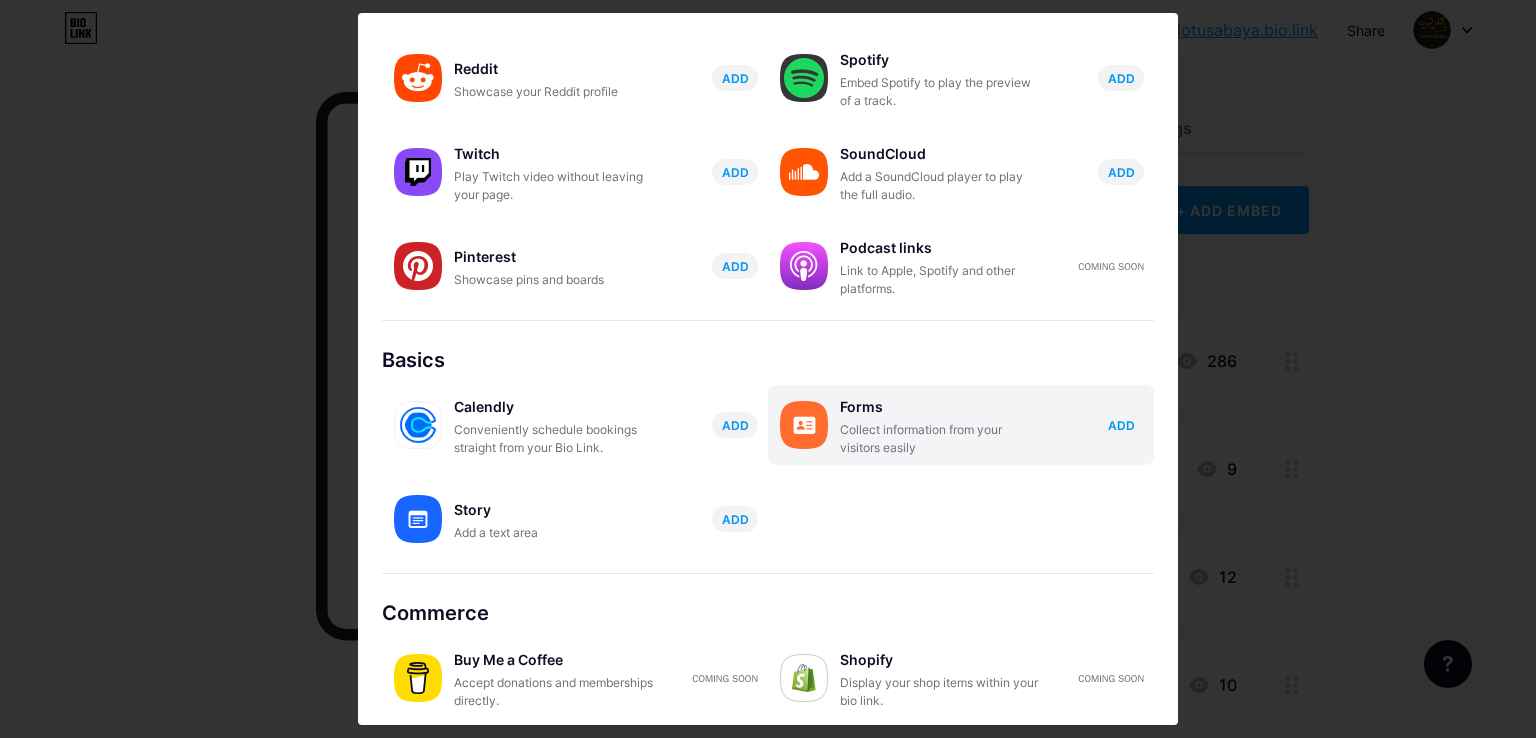 scroll, scrollTop: 307, scrollLeft: 0, axis: vertical 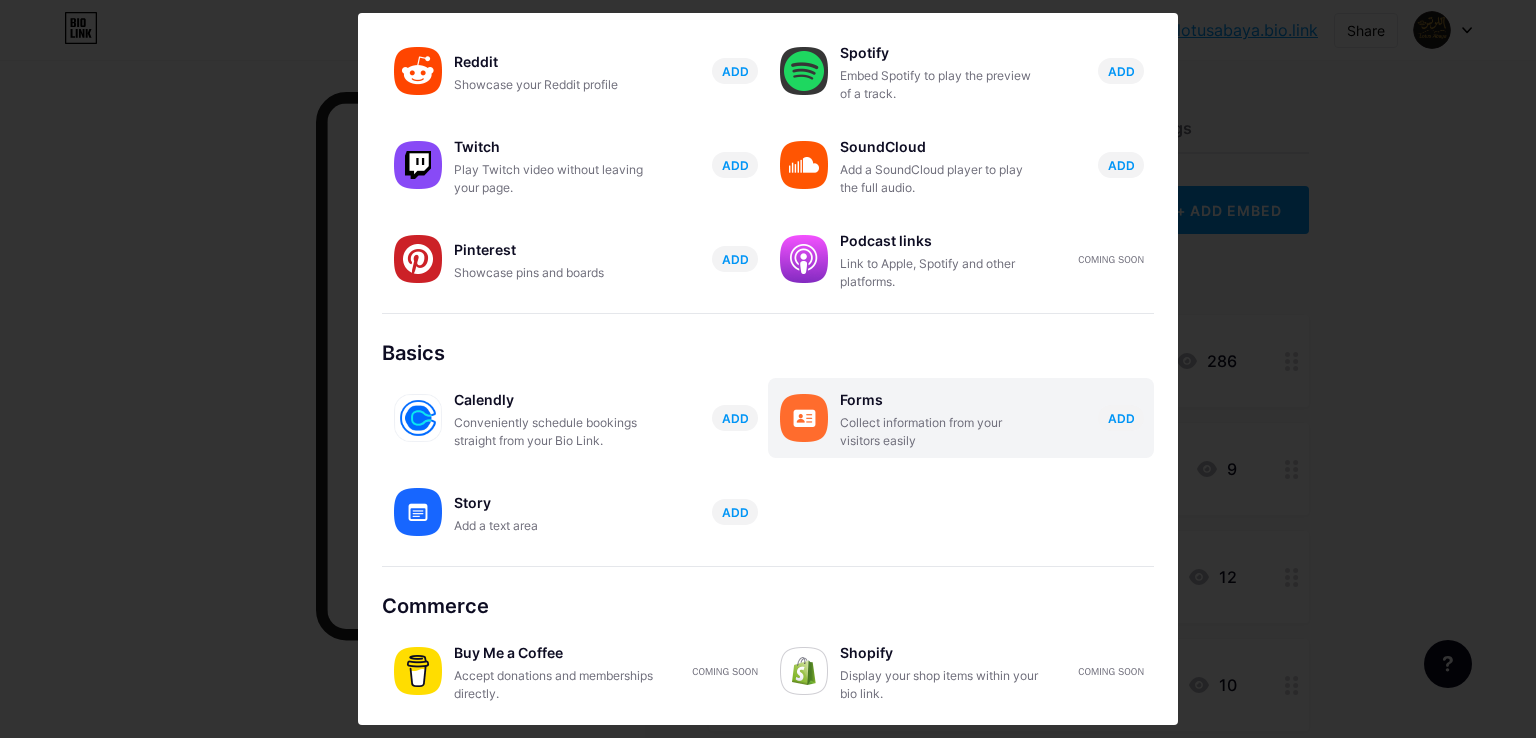 click on "Collect information from your visitors easily" at bounding box center (940, 432) 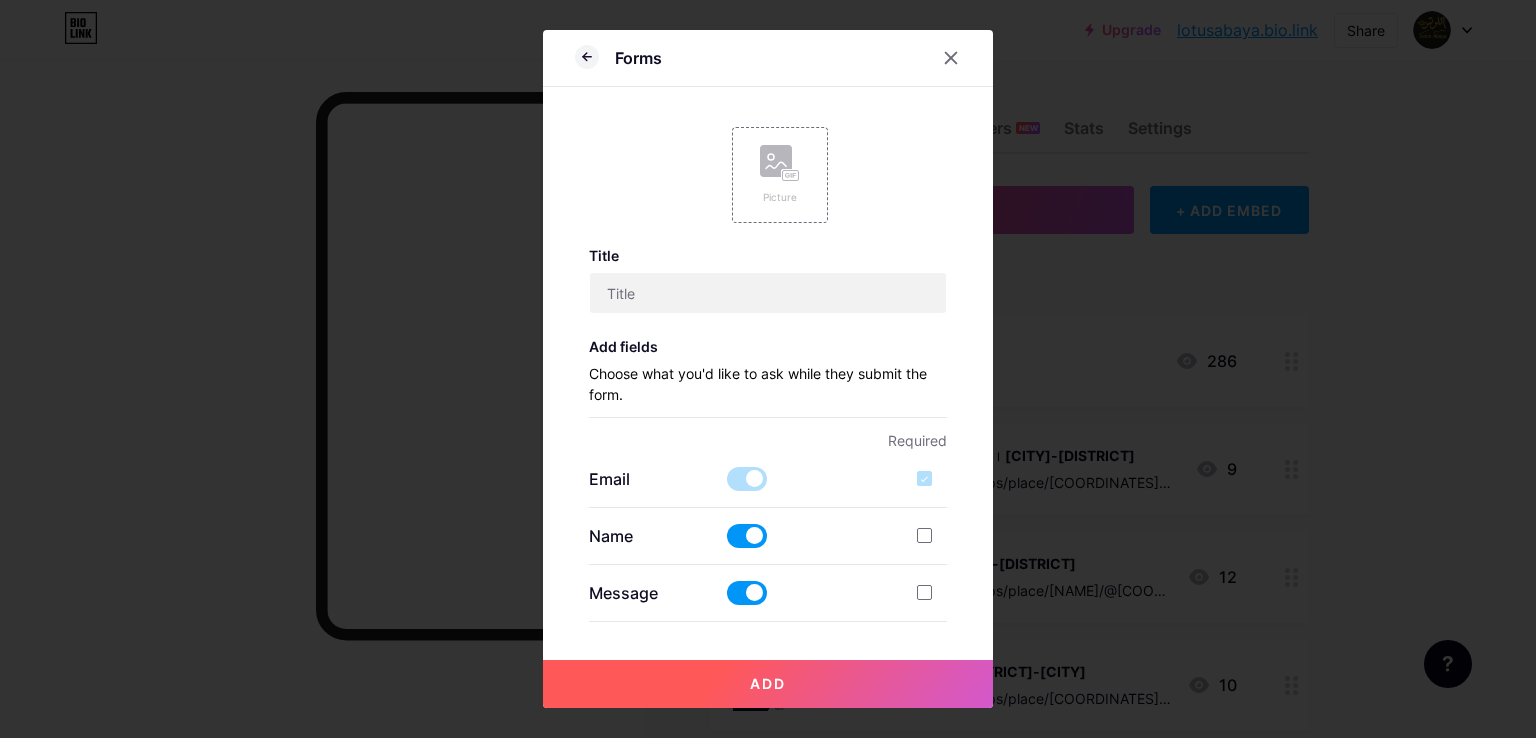 scroll, scrollTop: 0, scrollLeft: 0, axis: both 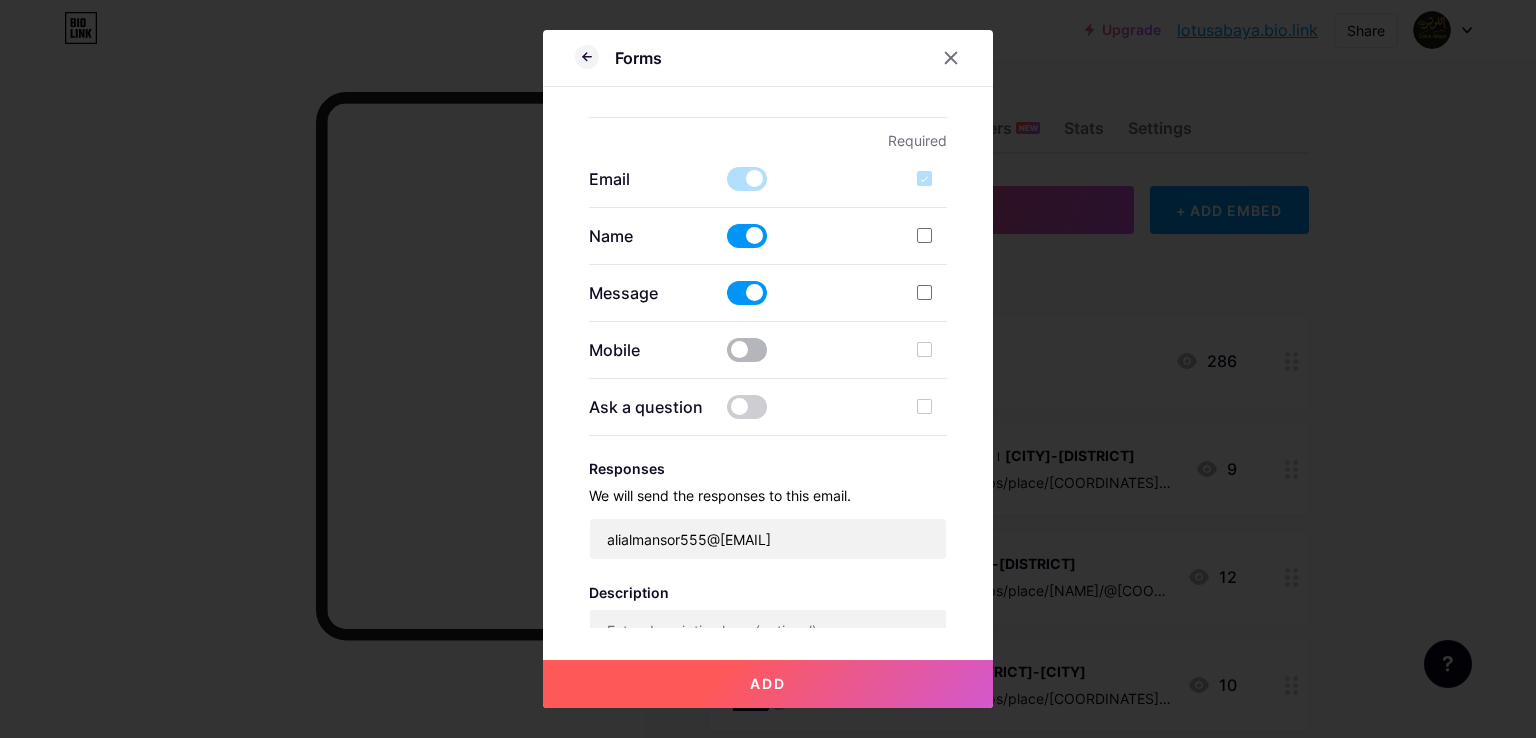 click at bounding box center [747, 350] 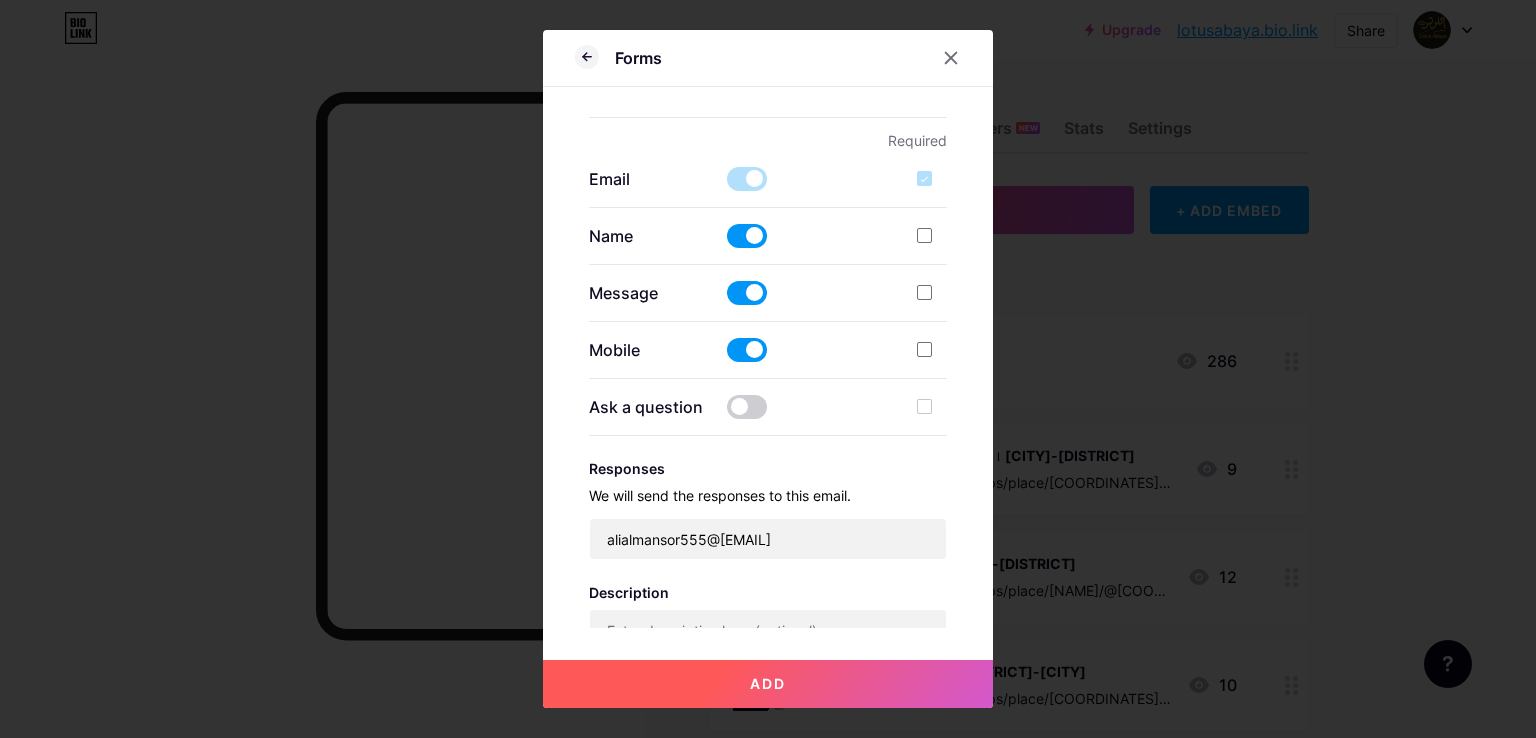 click at bounding box center (747, 293) 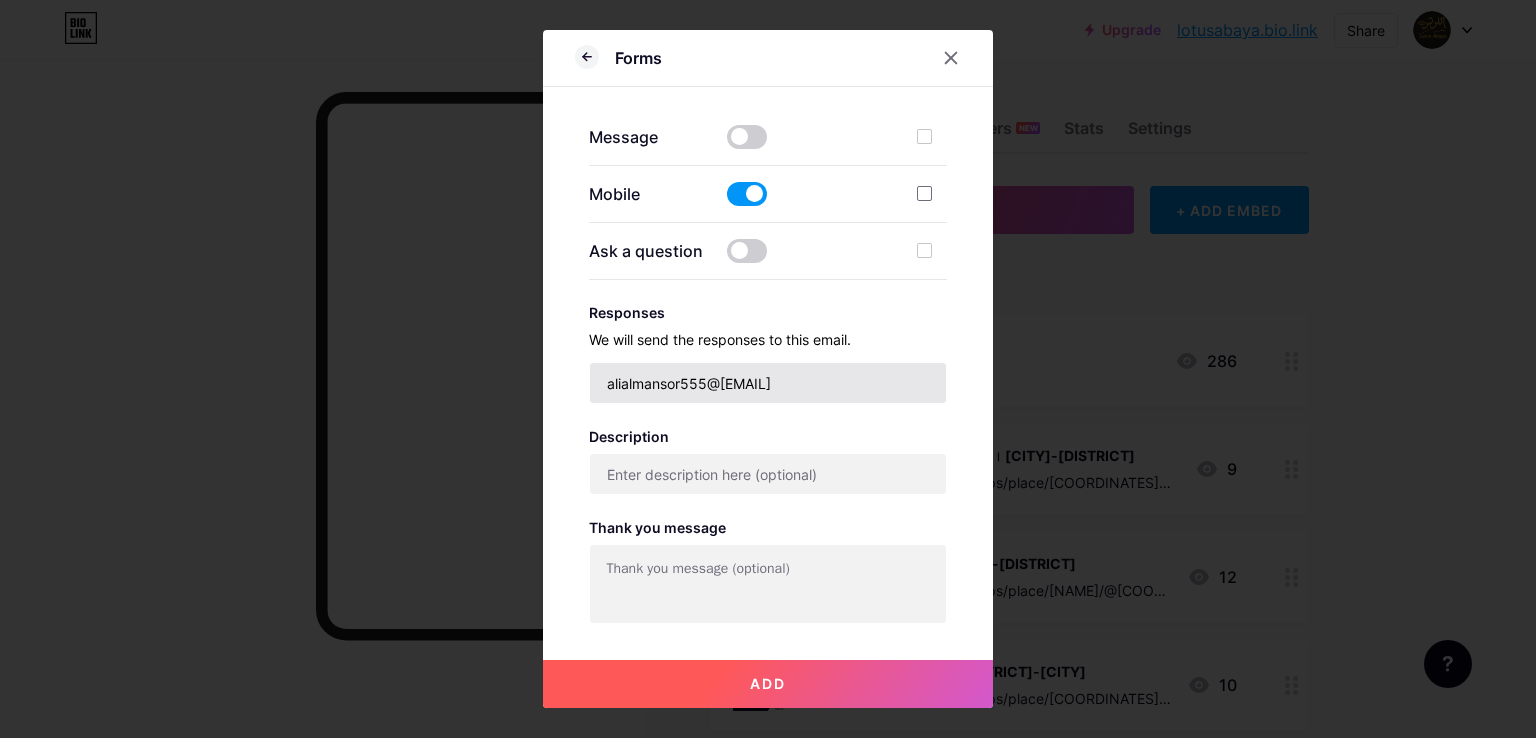 scroll, scrollTop: 500, scrollLeft: 0, axis: vertical 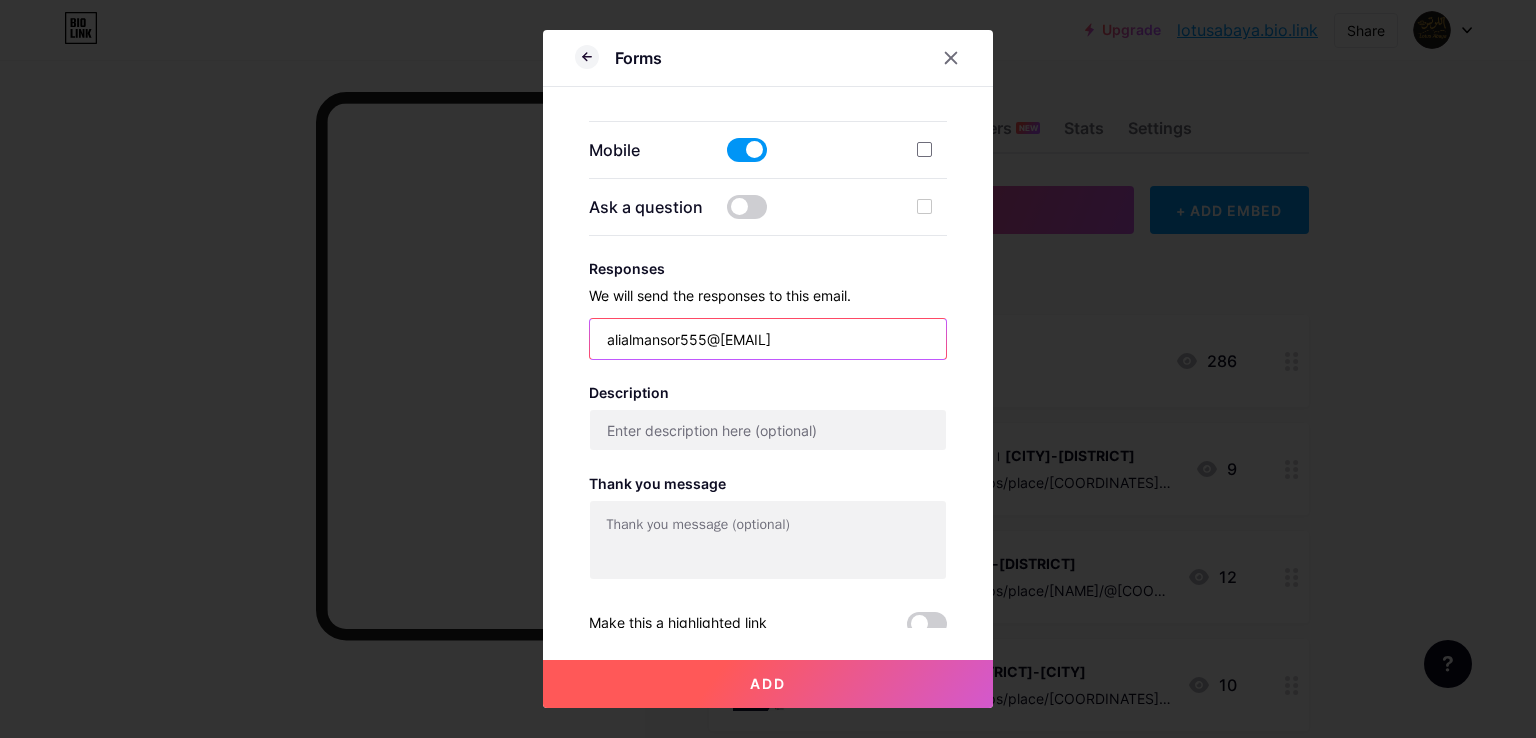 click on "[EMAIL]" at bounding box center [768, 339] 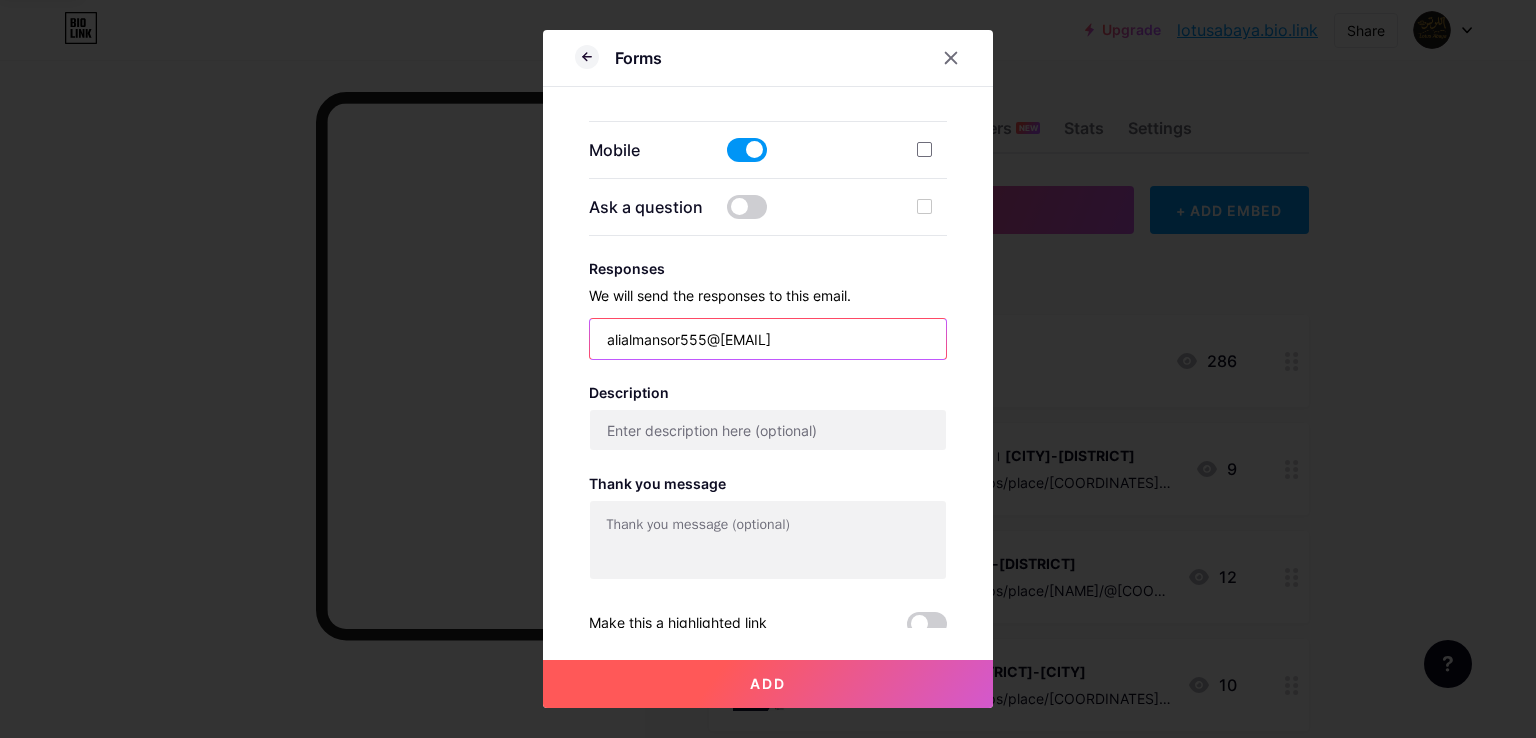 click on "[EMAIL]" at bounding box center [768, 339] 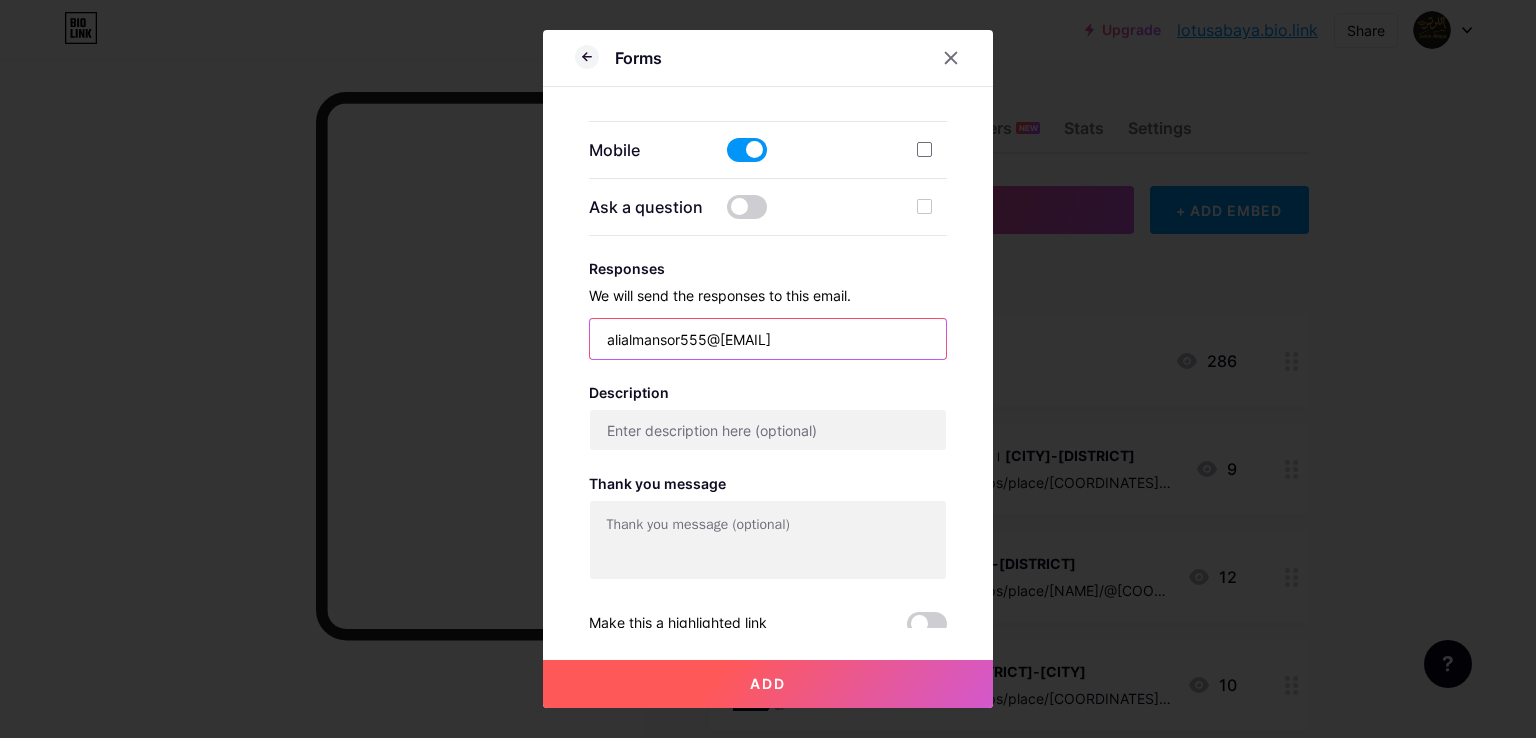 click on "[EMAIL]" at bounding box center [768, 339] 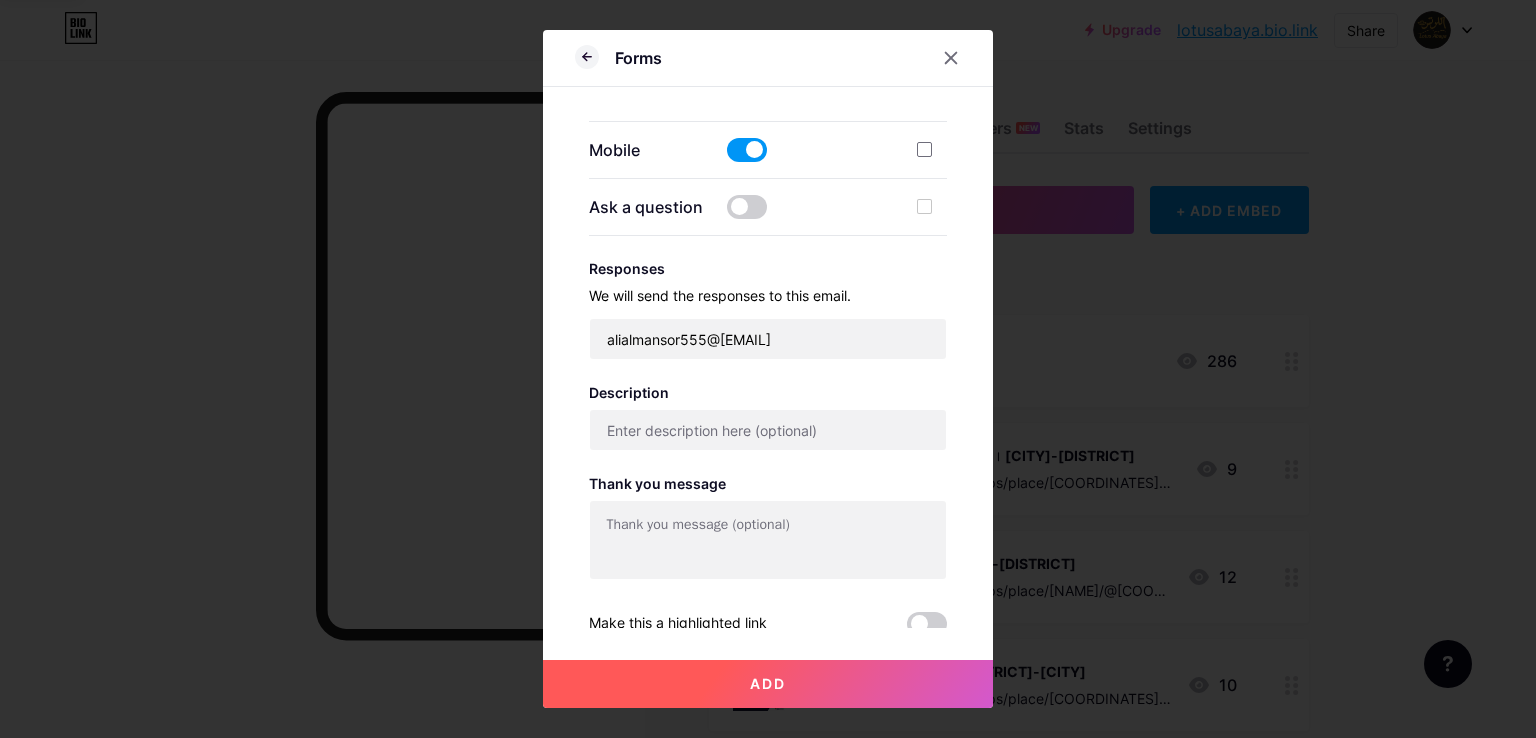 click on "Thank you message" at bounding box center [768, 483] 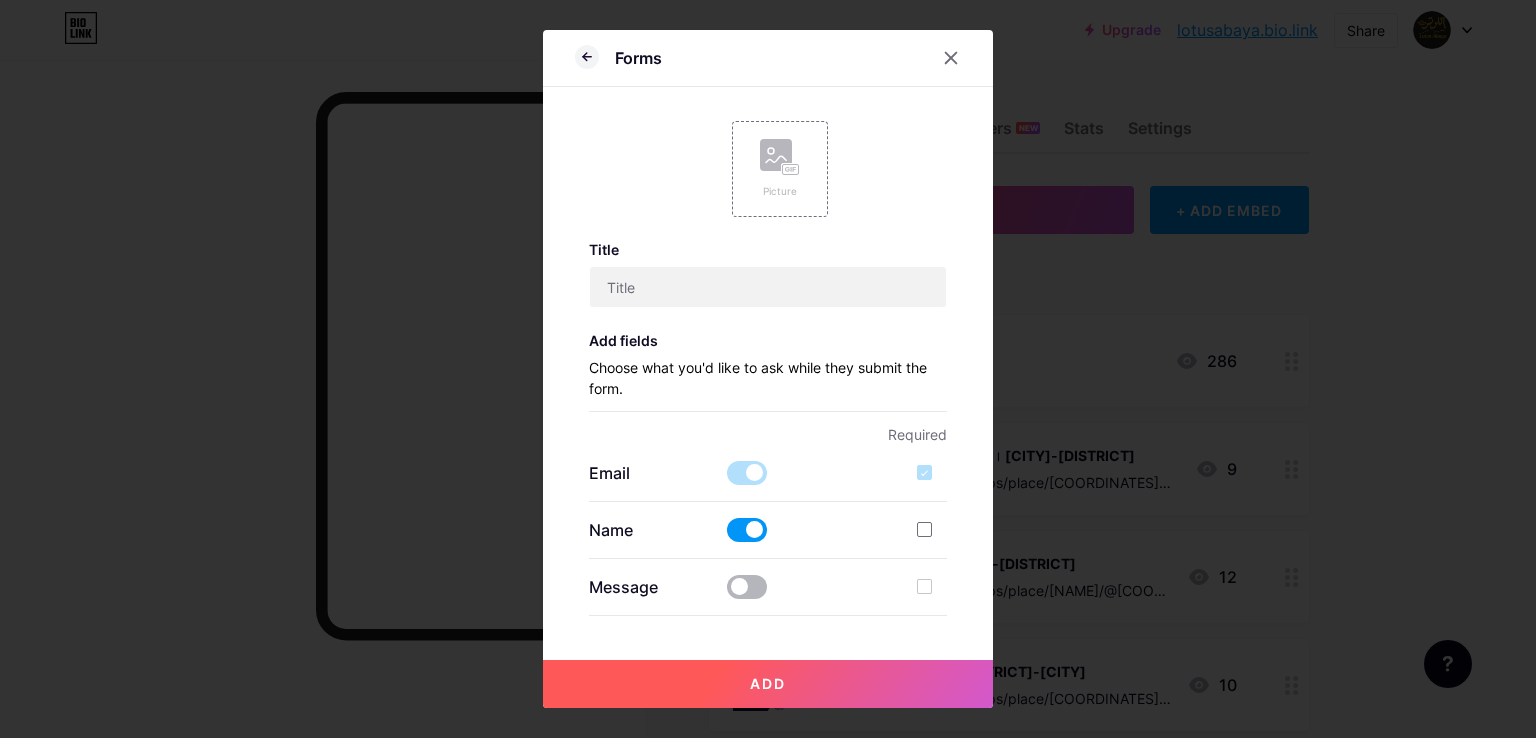 scroll, scrollTop: 0, scrollLeft: 0, axis: both 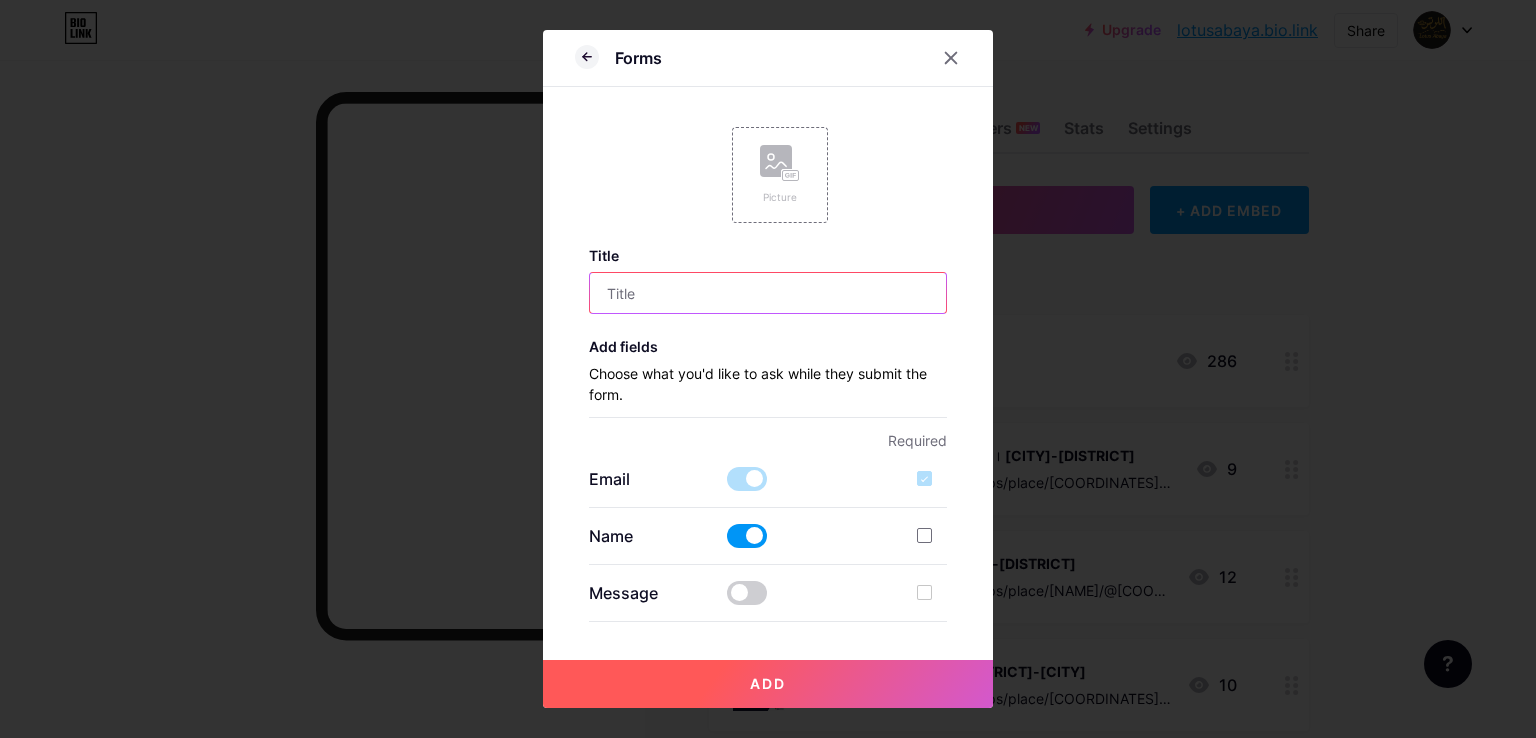 click at bounding box center [768, 293] 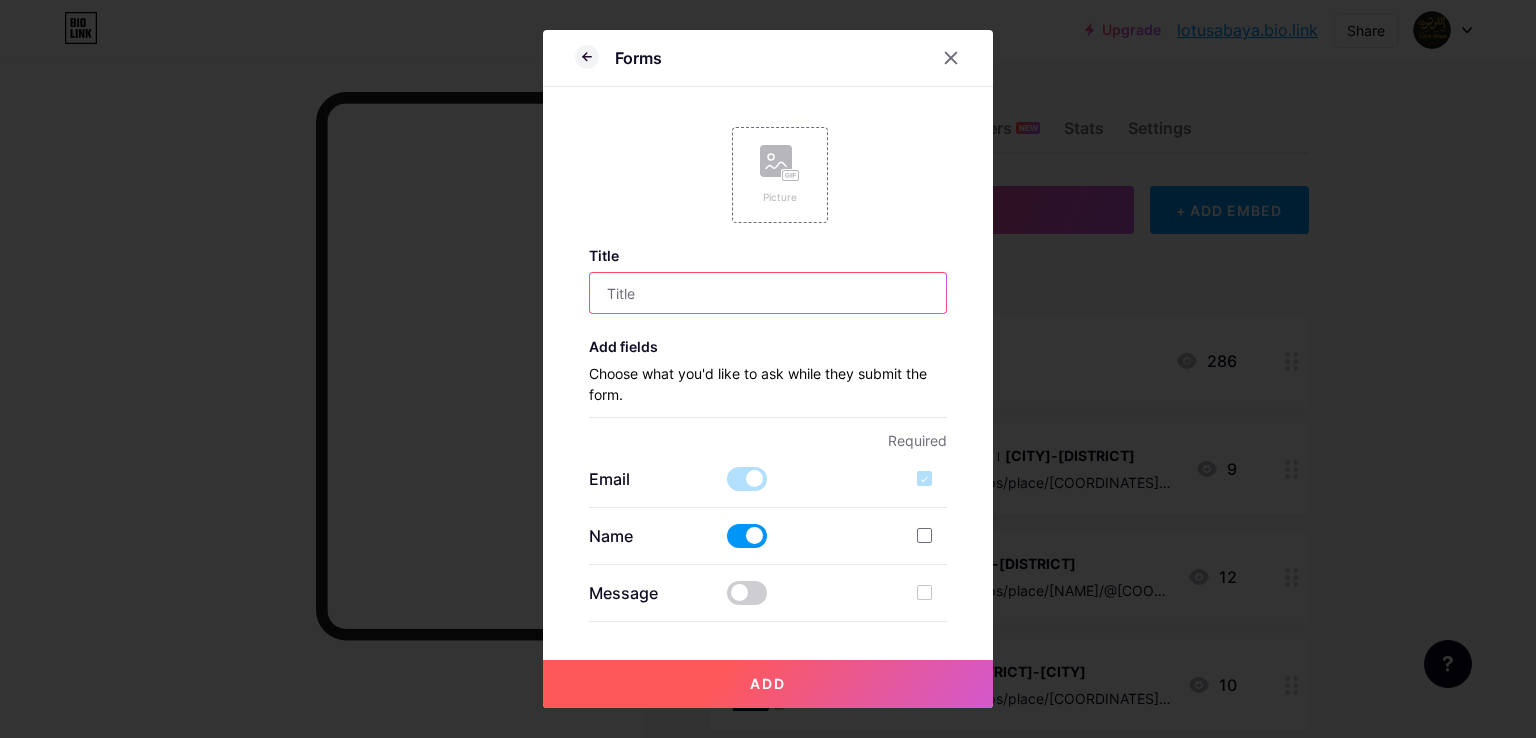 type on "u" 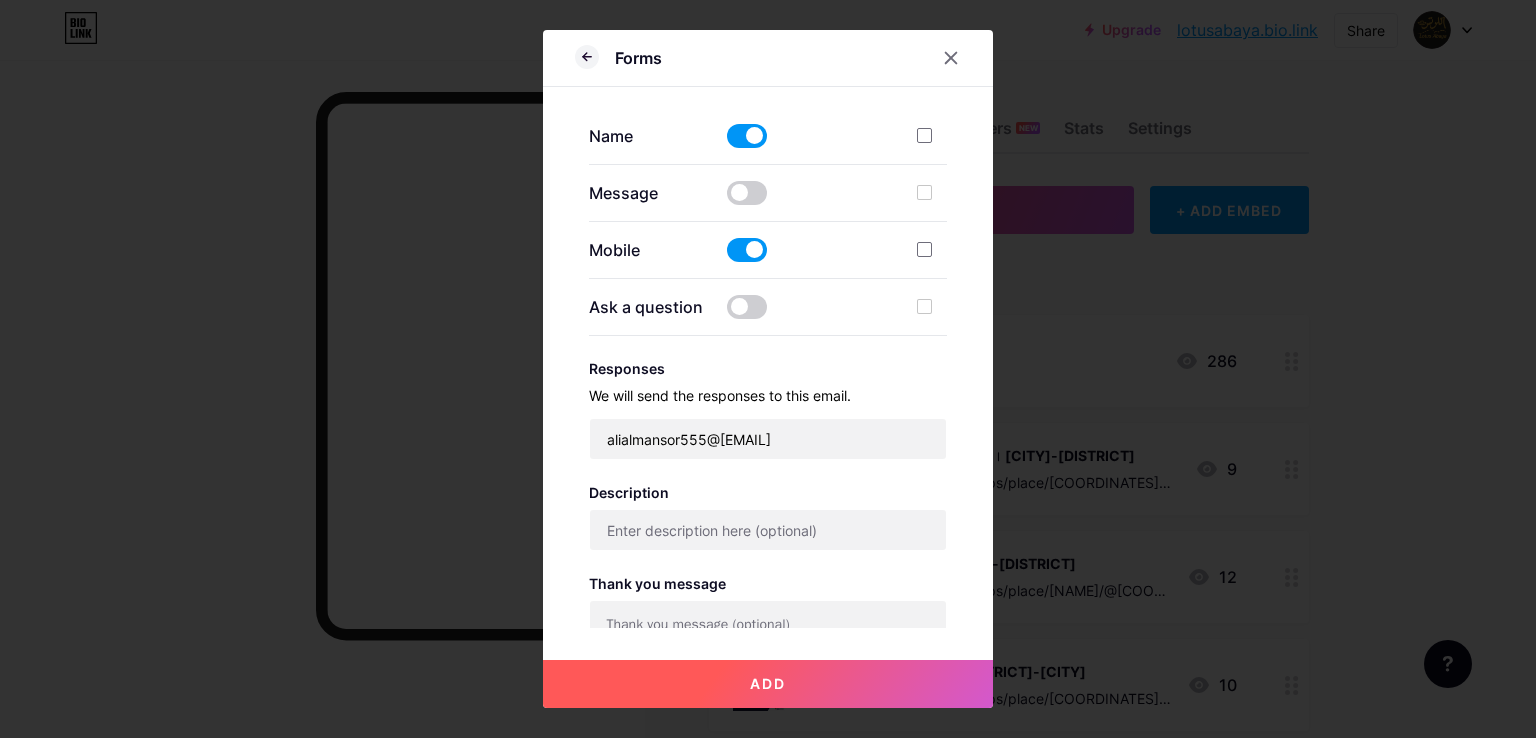 scroll, scrollTop: 506, scrollLeft: 0, axis: vertical 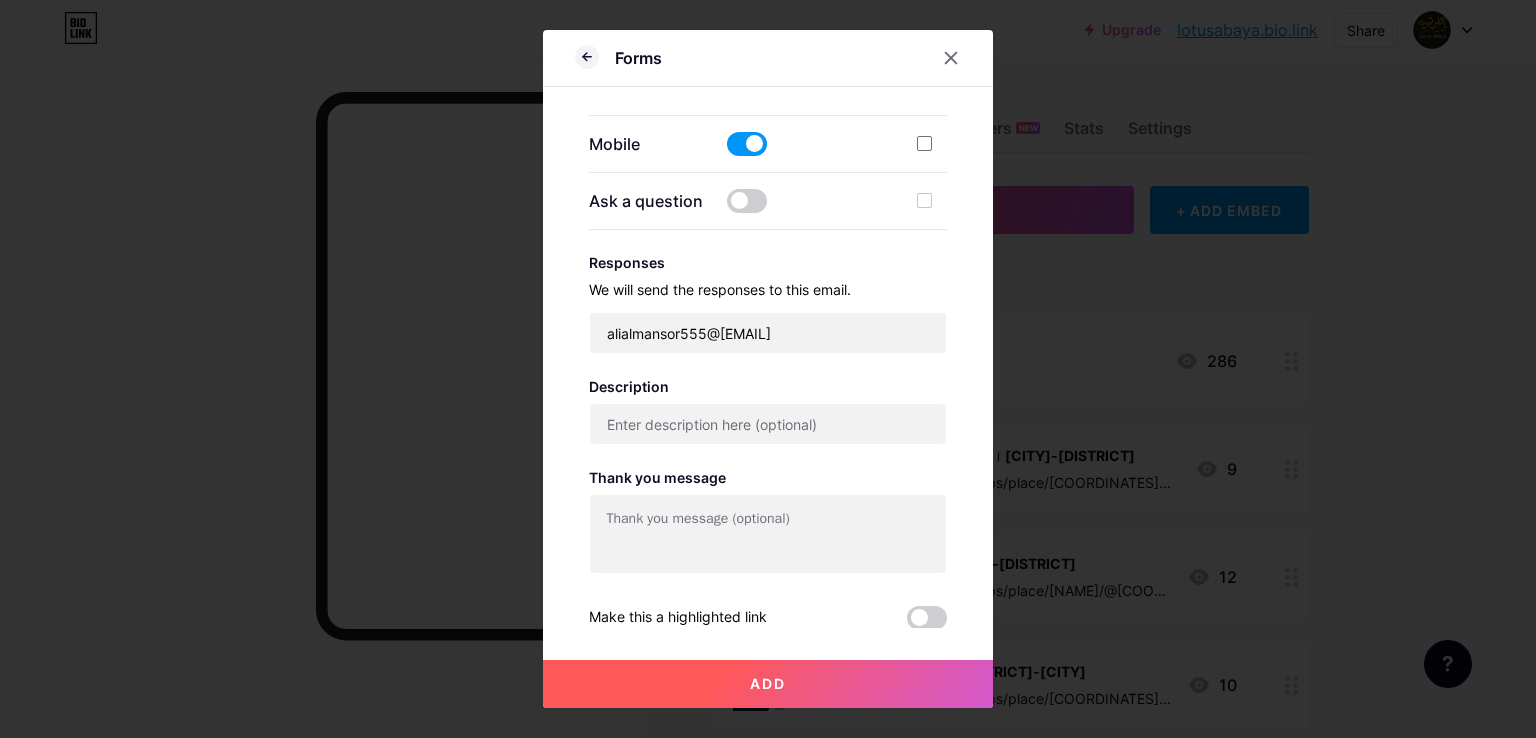 type on "عبي بياناتك" 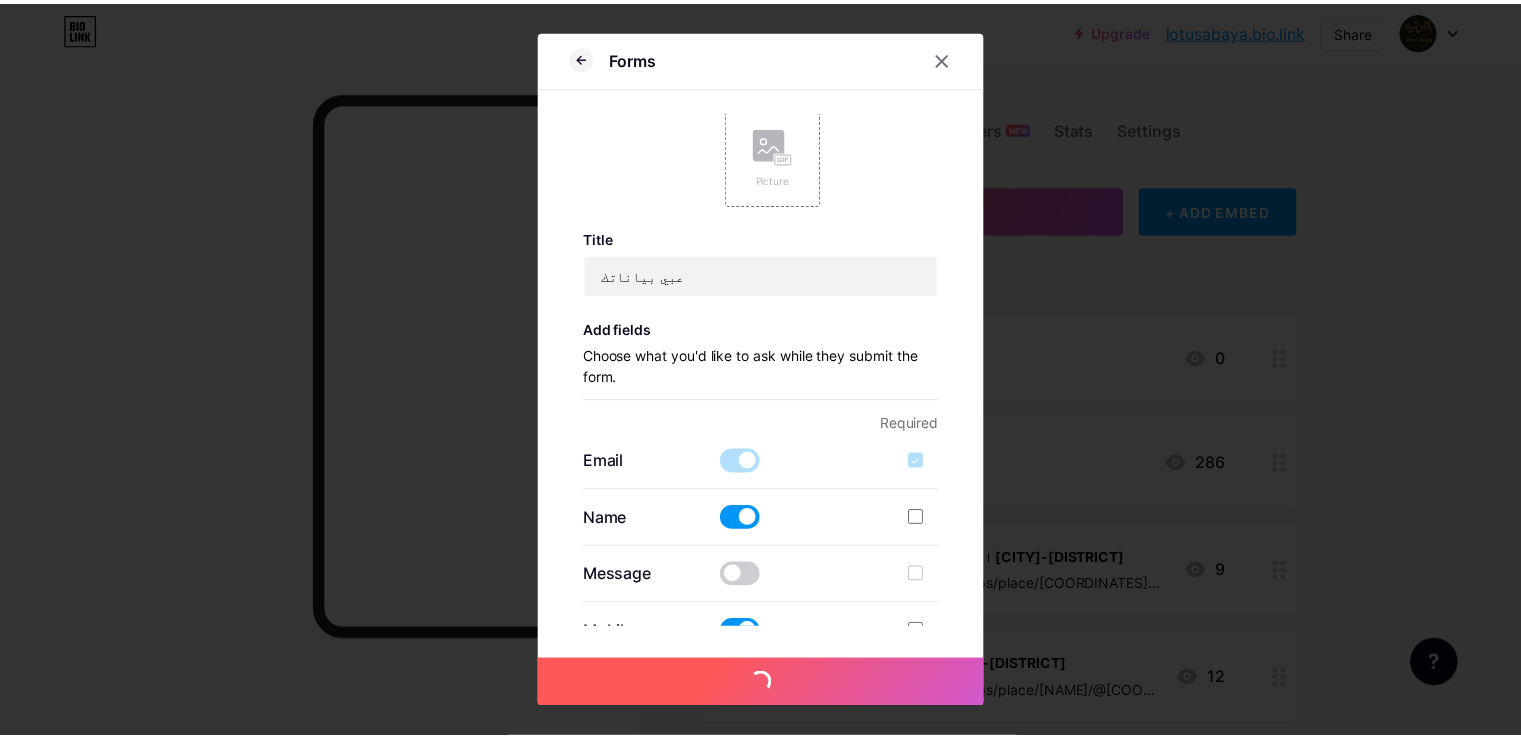scroll, scrollTop: 0, scrollLeft: 0, axis: both 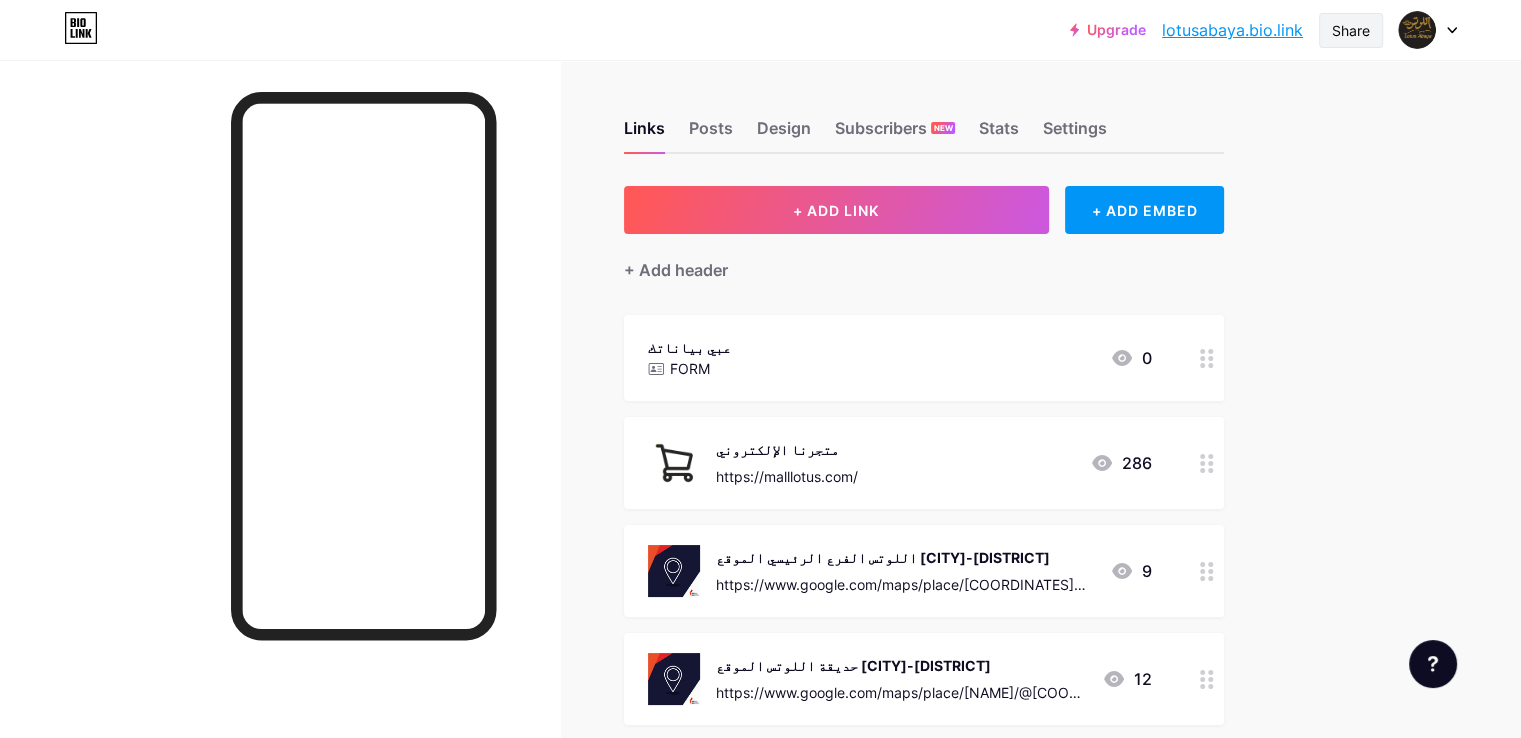 click on "Share" at bounding box center (1351, 30) 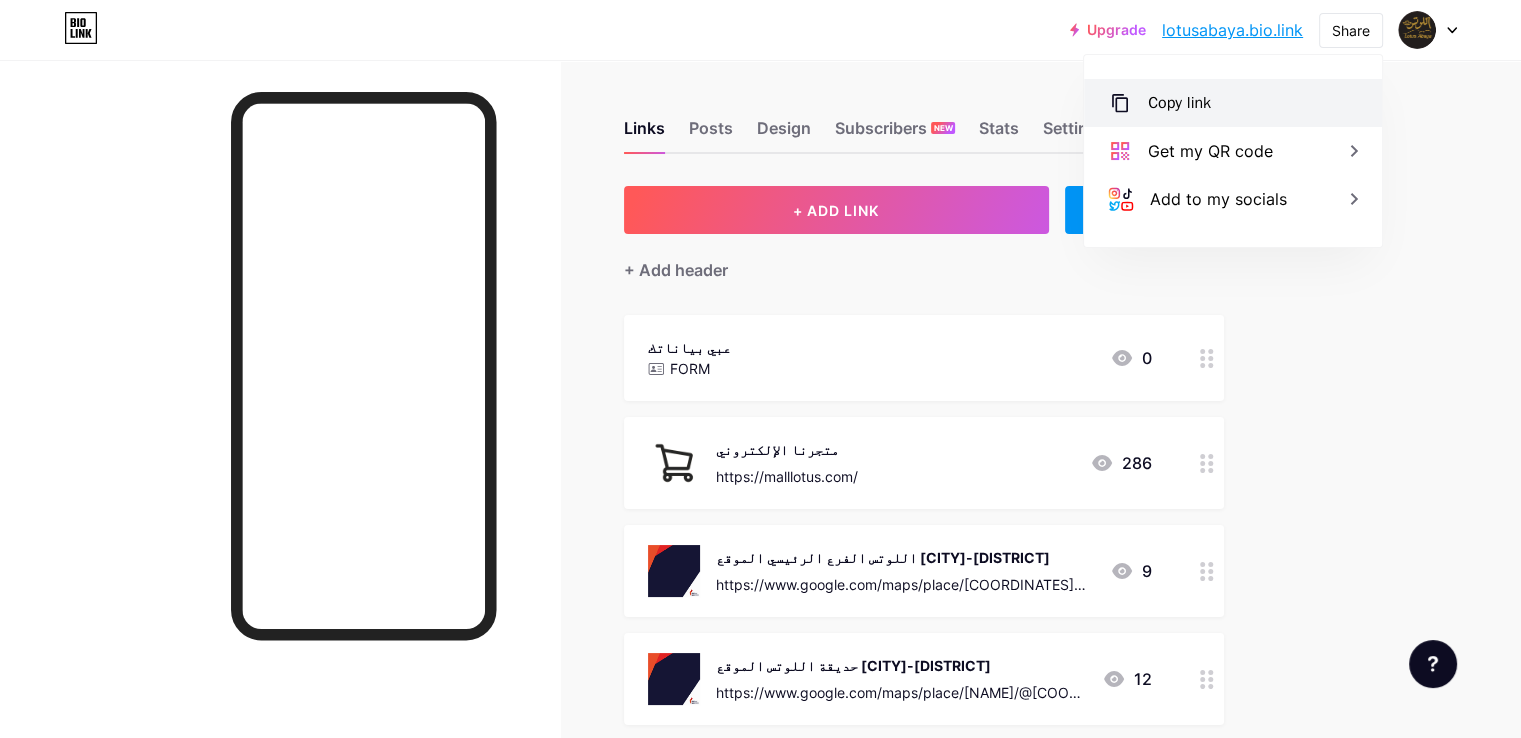 click on "Copy link" at bounding box center [1233, 103] 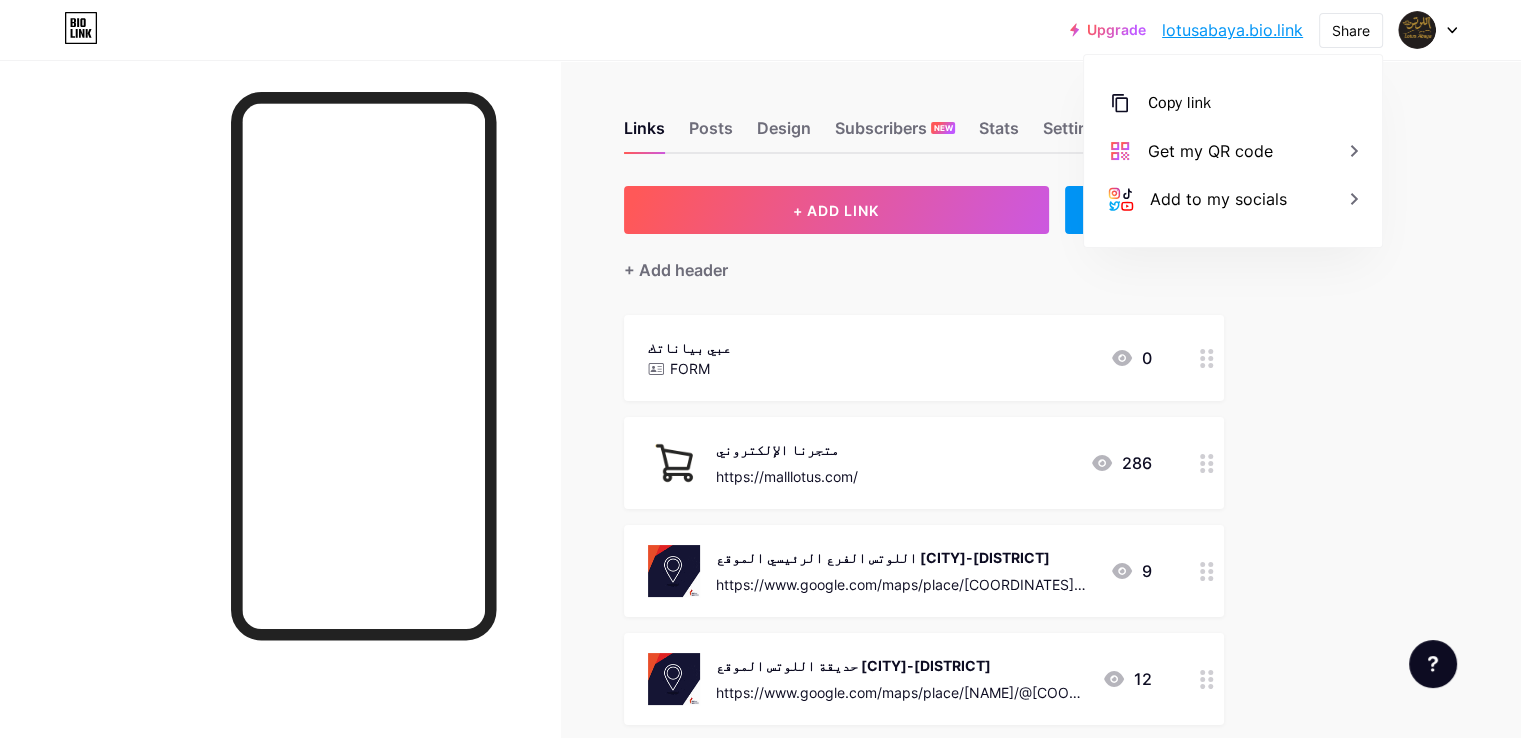 click at bounding box center (280, 429) 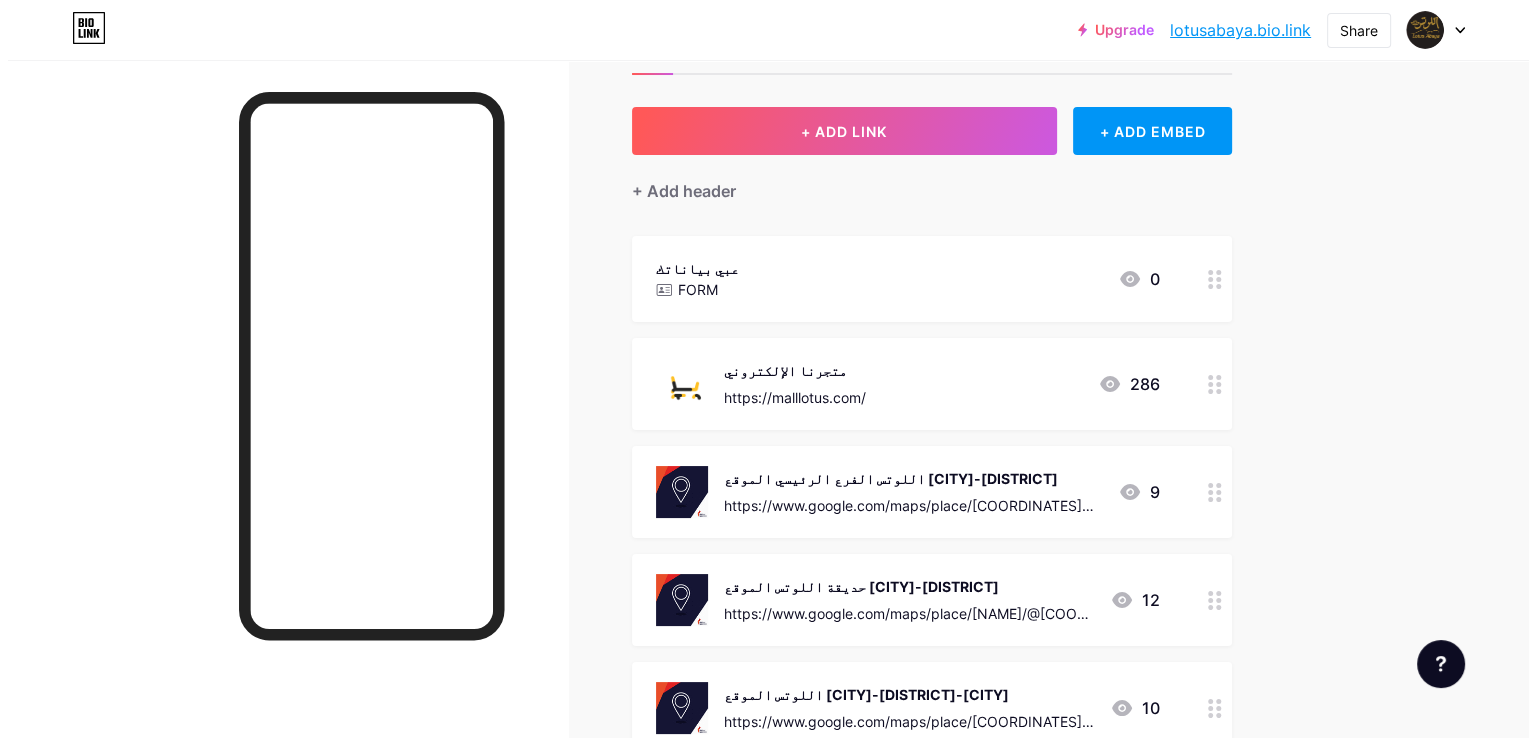 scroll, scrollTop: 0, scrollLeft: 0, axis: both 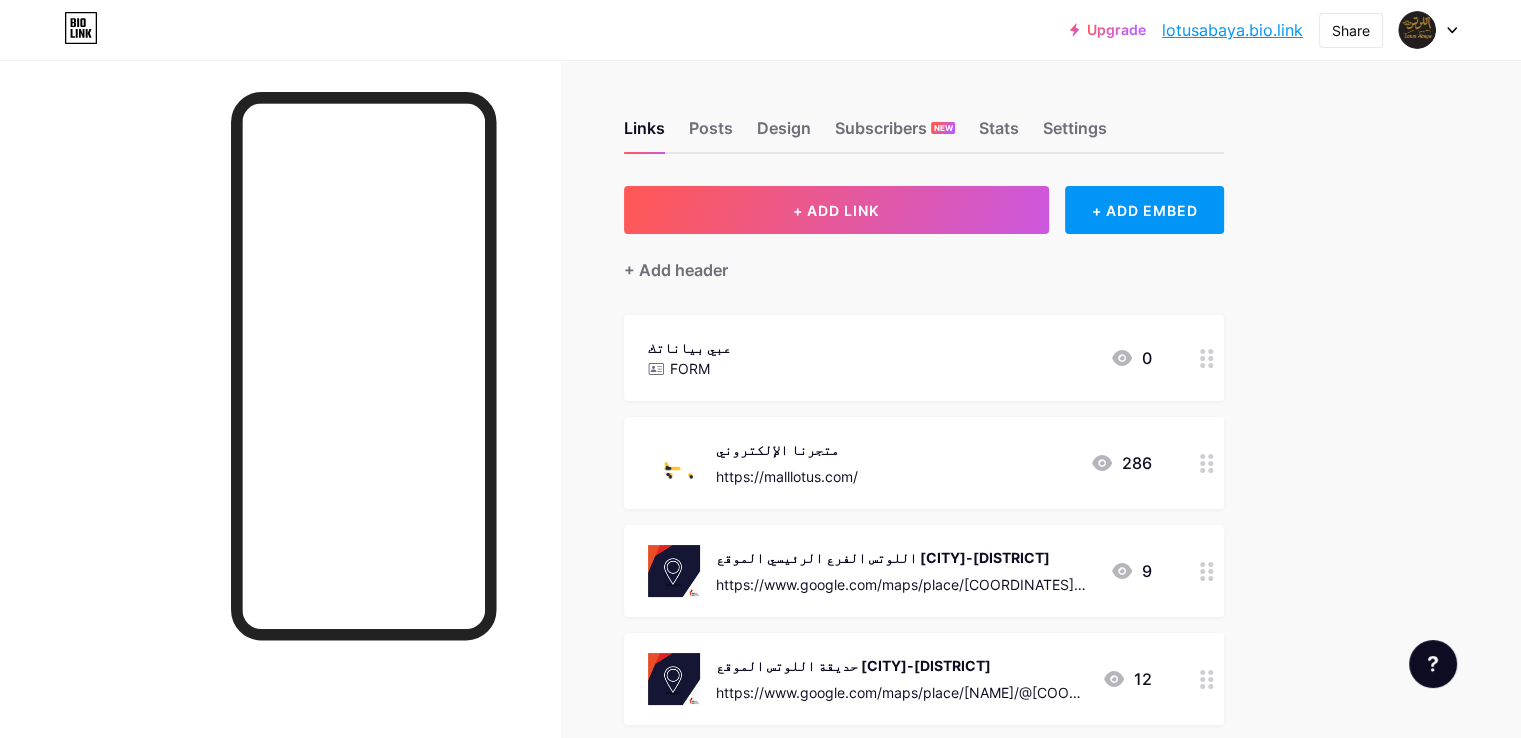 click on "[COMPANY_NAME] [LOCATION_NAME] [CITY_NAME]-[NEIGHBORHOOD_NAME]" at bounding box center (900, 358) 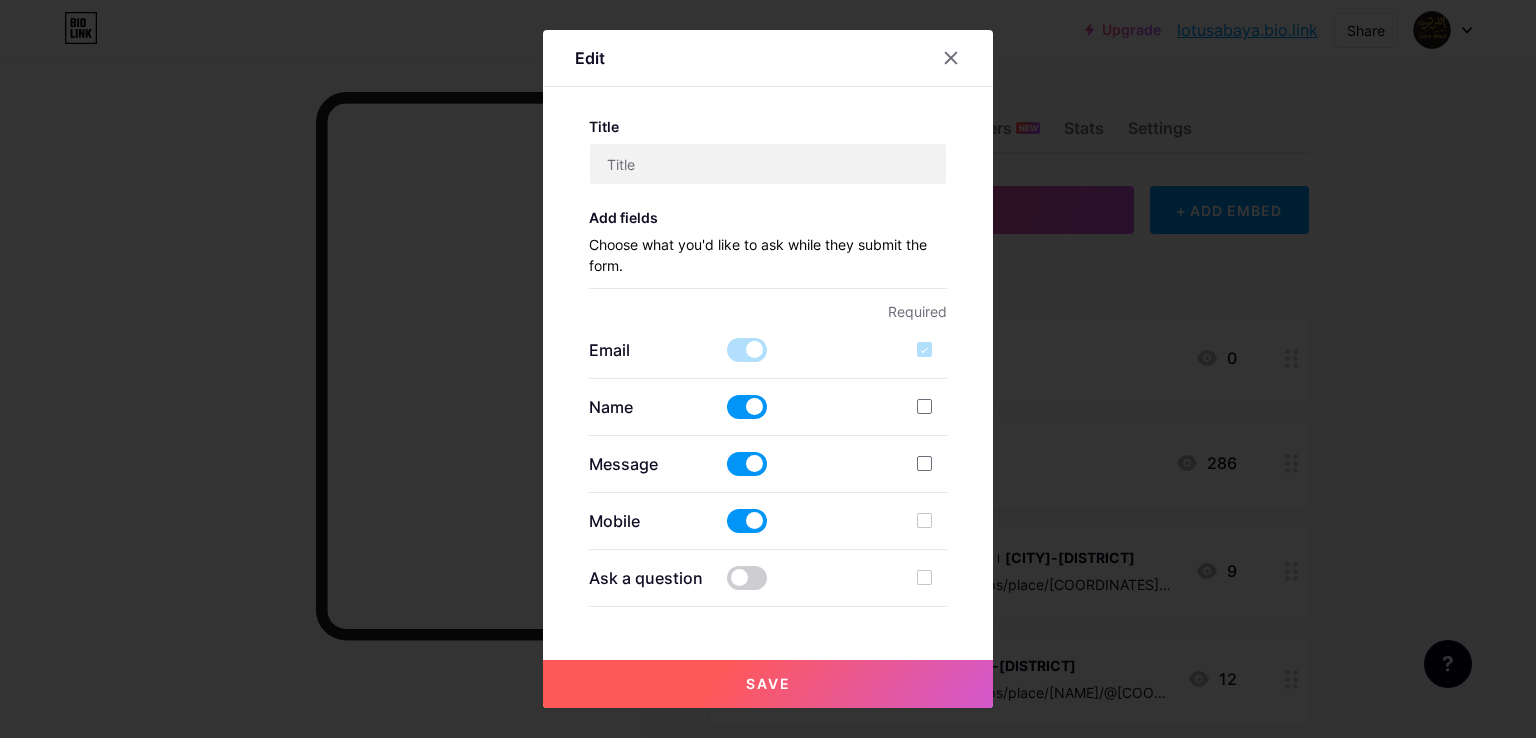 type on "عبي بياناتك" 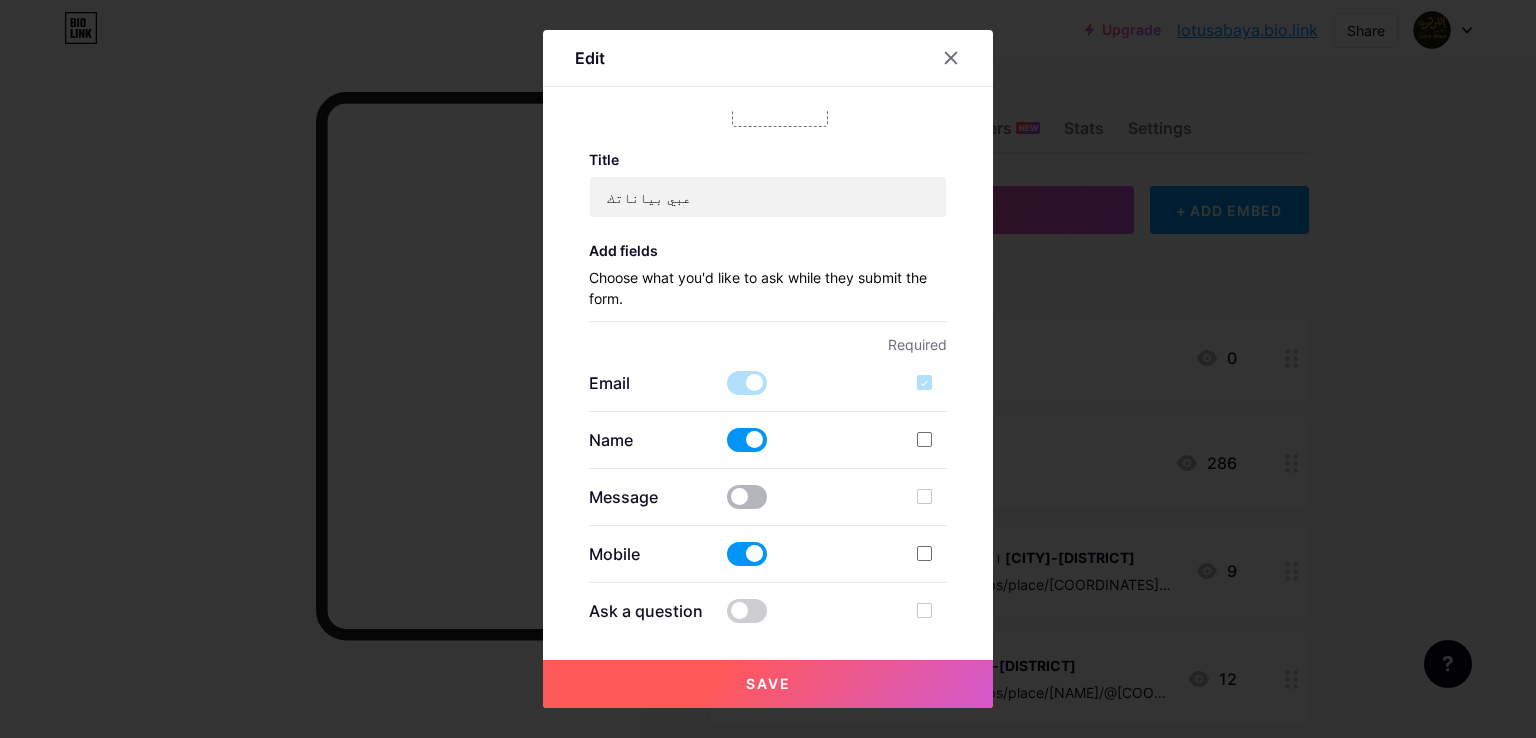 scroll, scrollTop: 200, scrollLeft: 0, axis: vertical 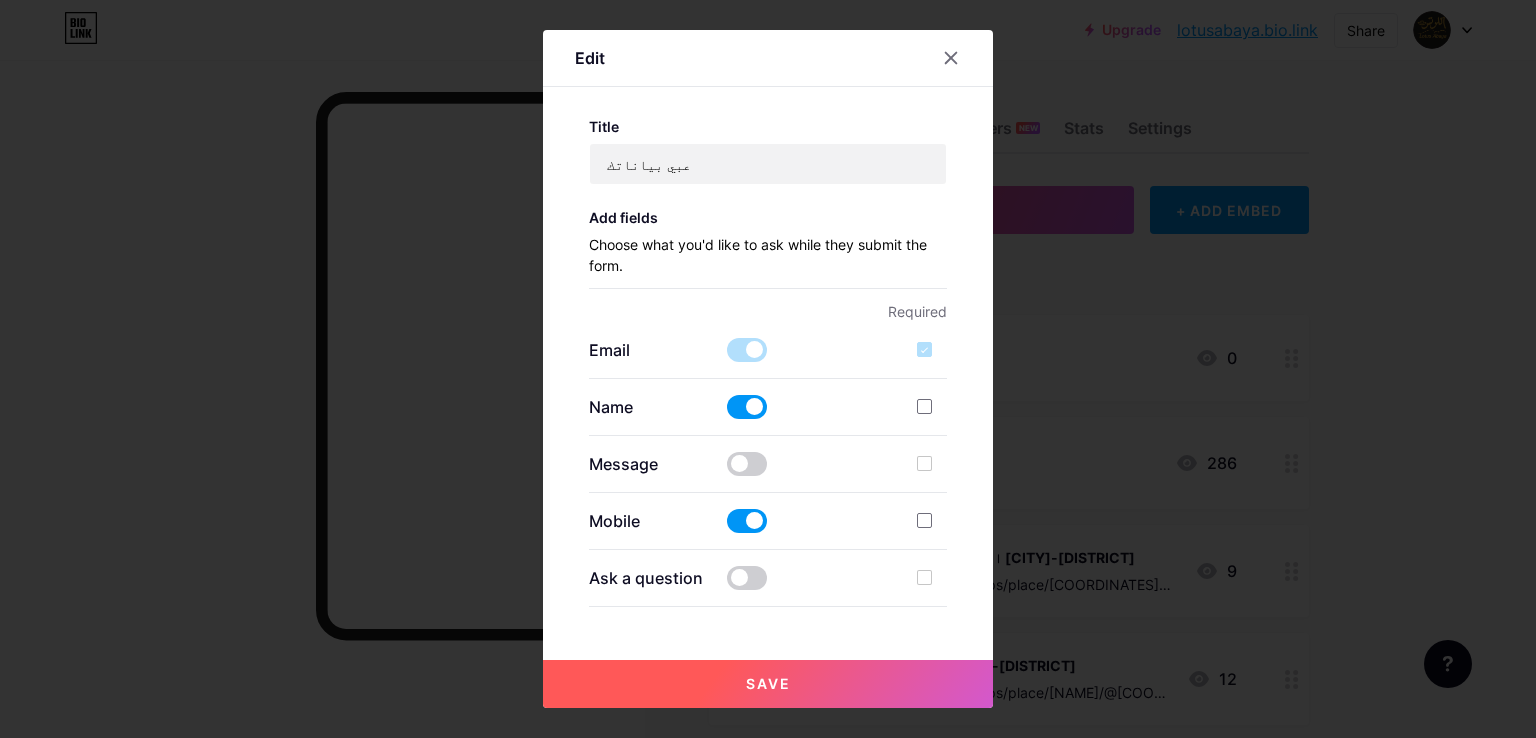 click at bounding box center (747, 350) 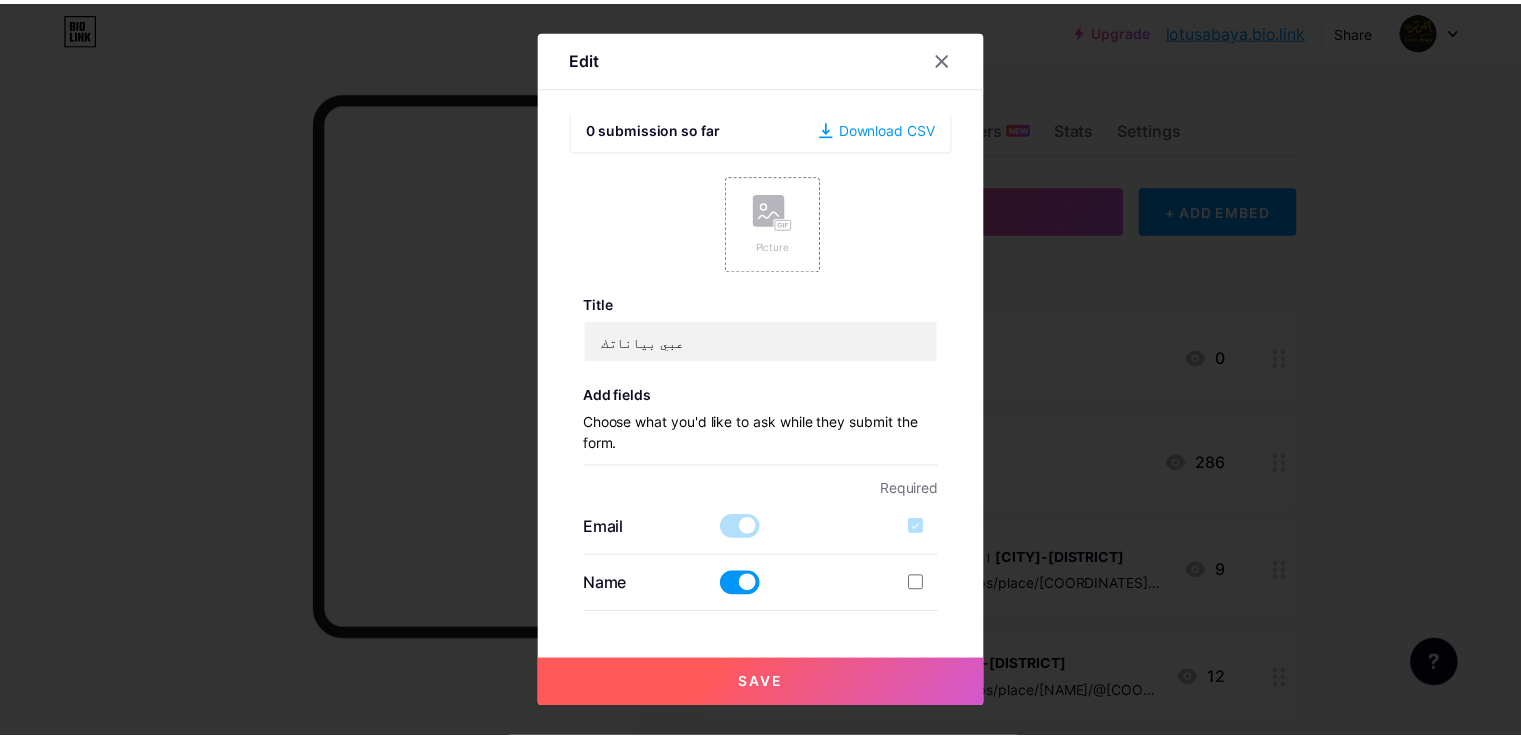 scroll, scrollTop: 0, scrollLeft: 0, axis: both 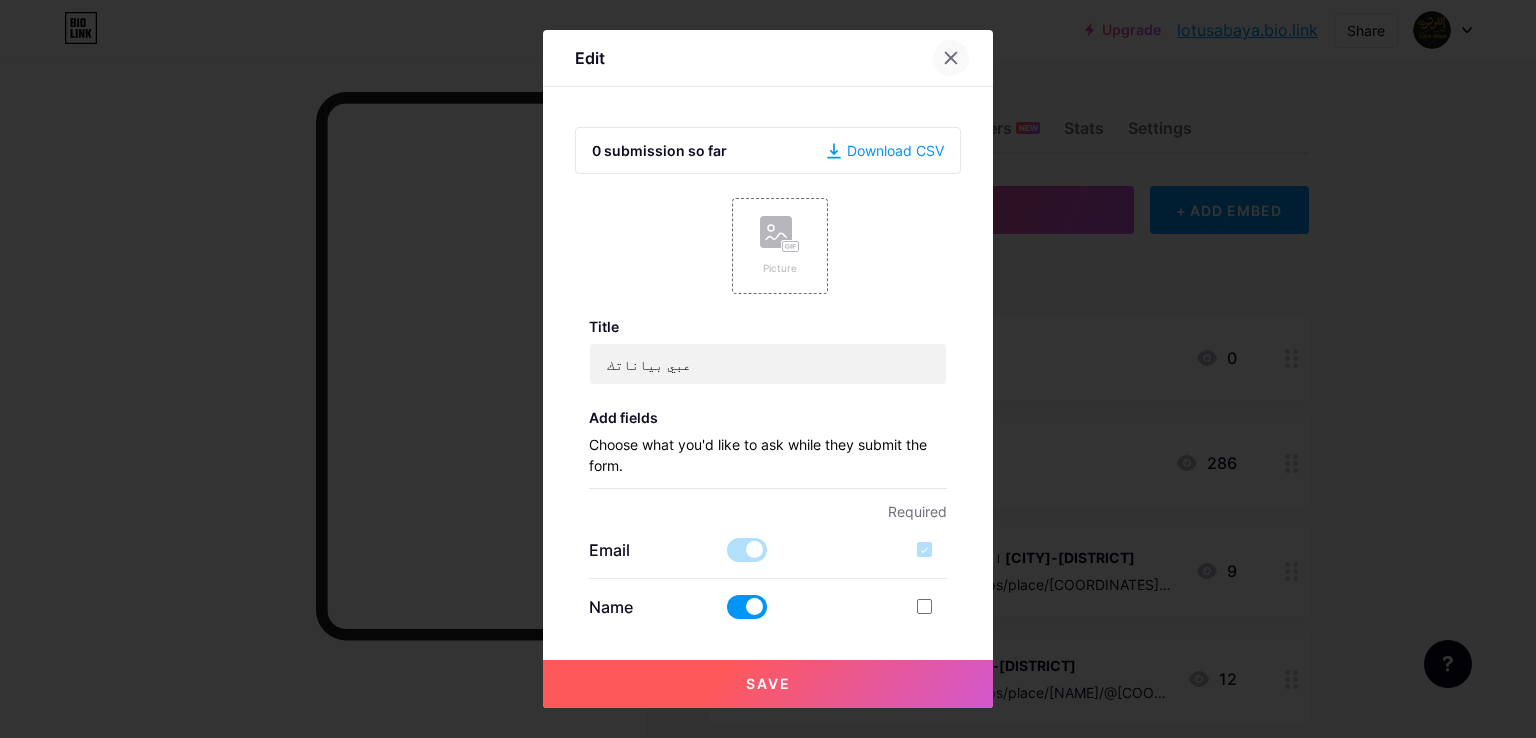 click 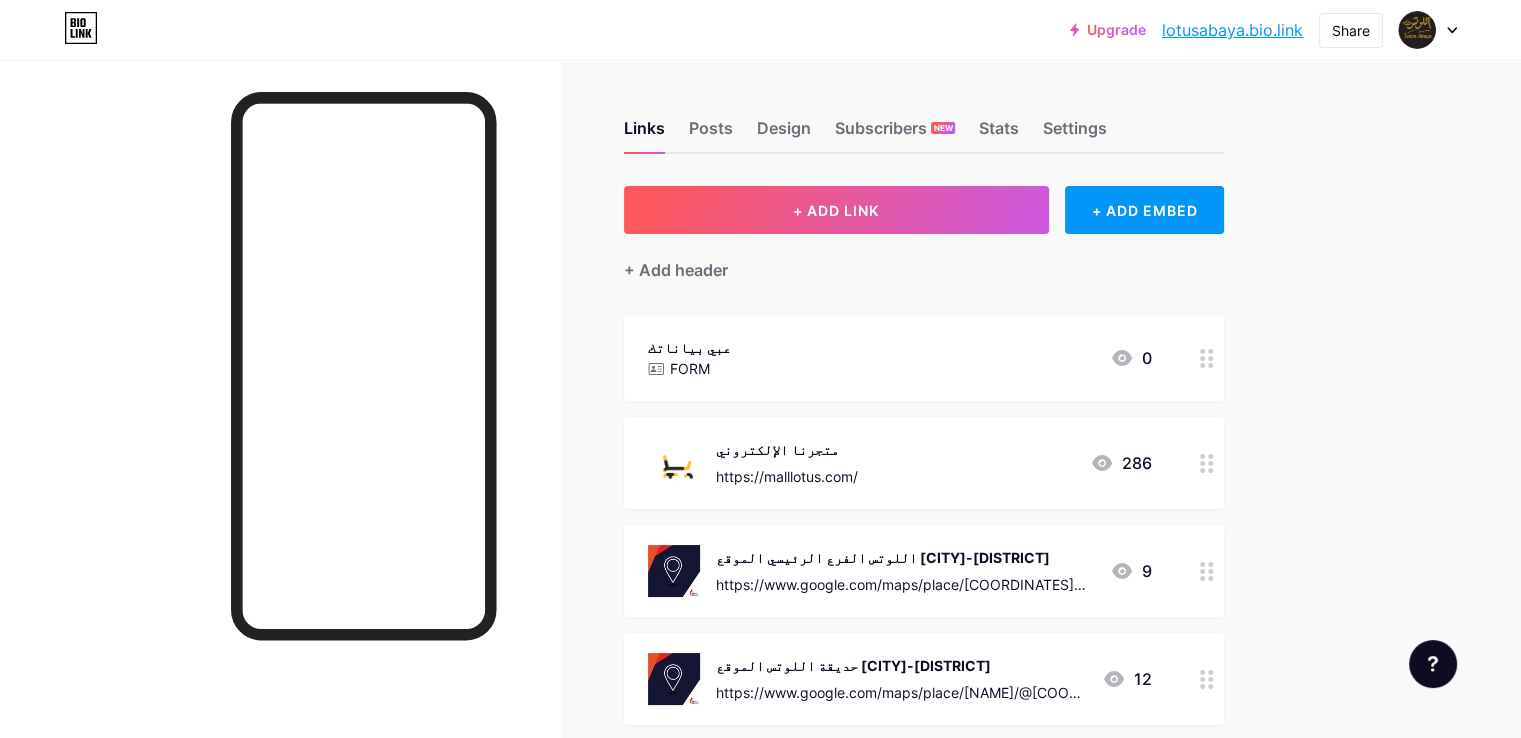scroll, scrollTop: 0, scrollLeft: 0, axis: both 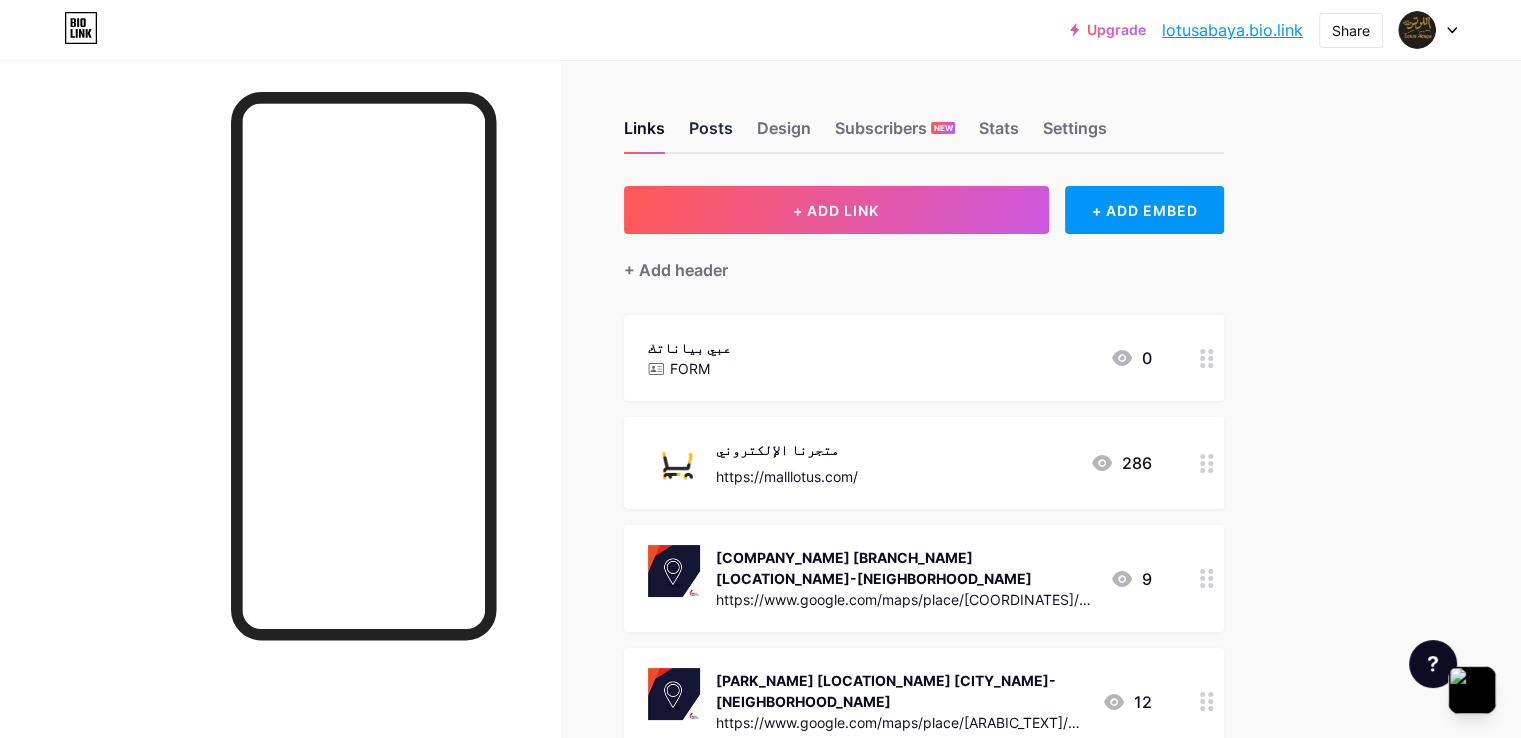 click on "Posts" at bounding box center [711, 134] 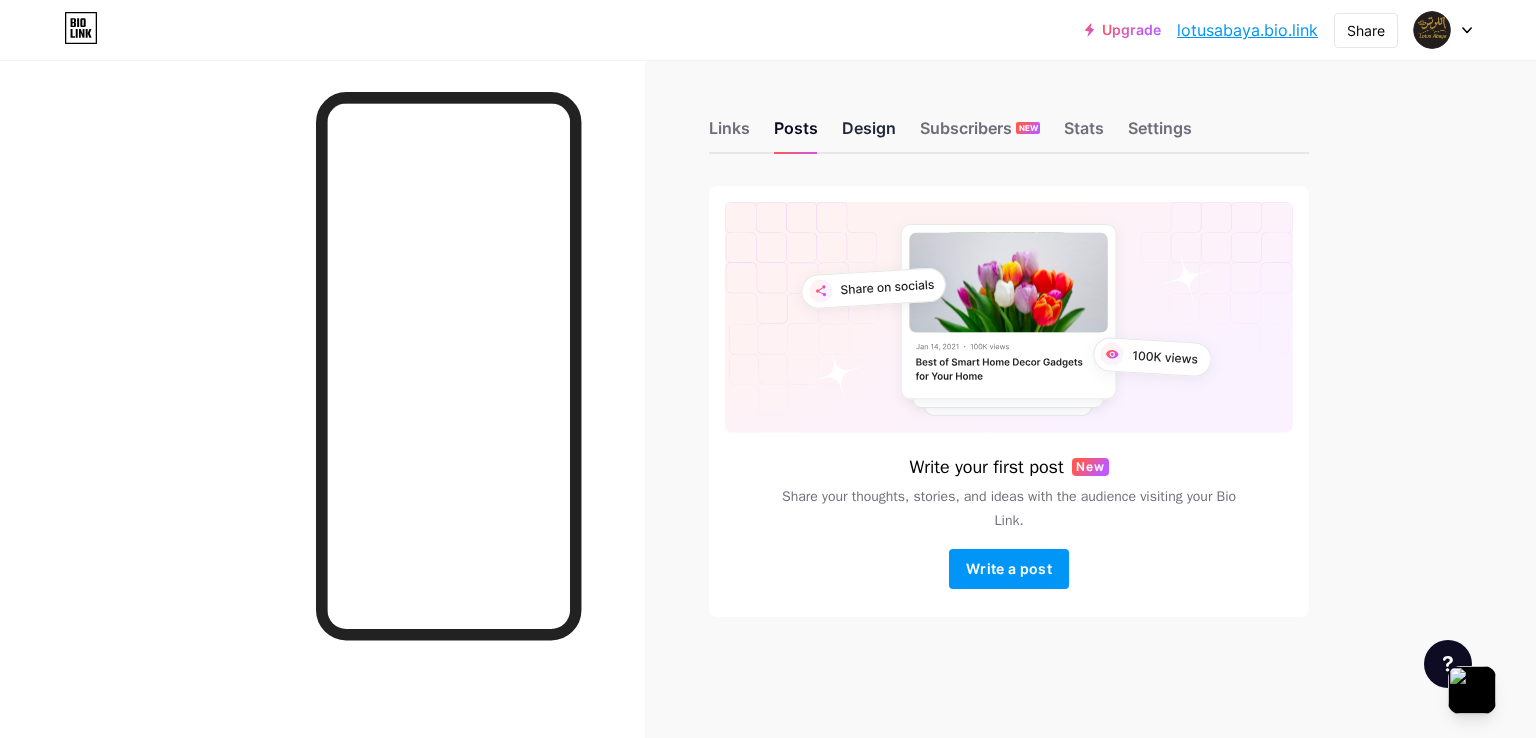 click on "Design" at bounding box center (869, 134) 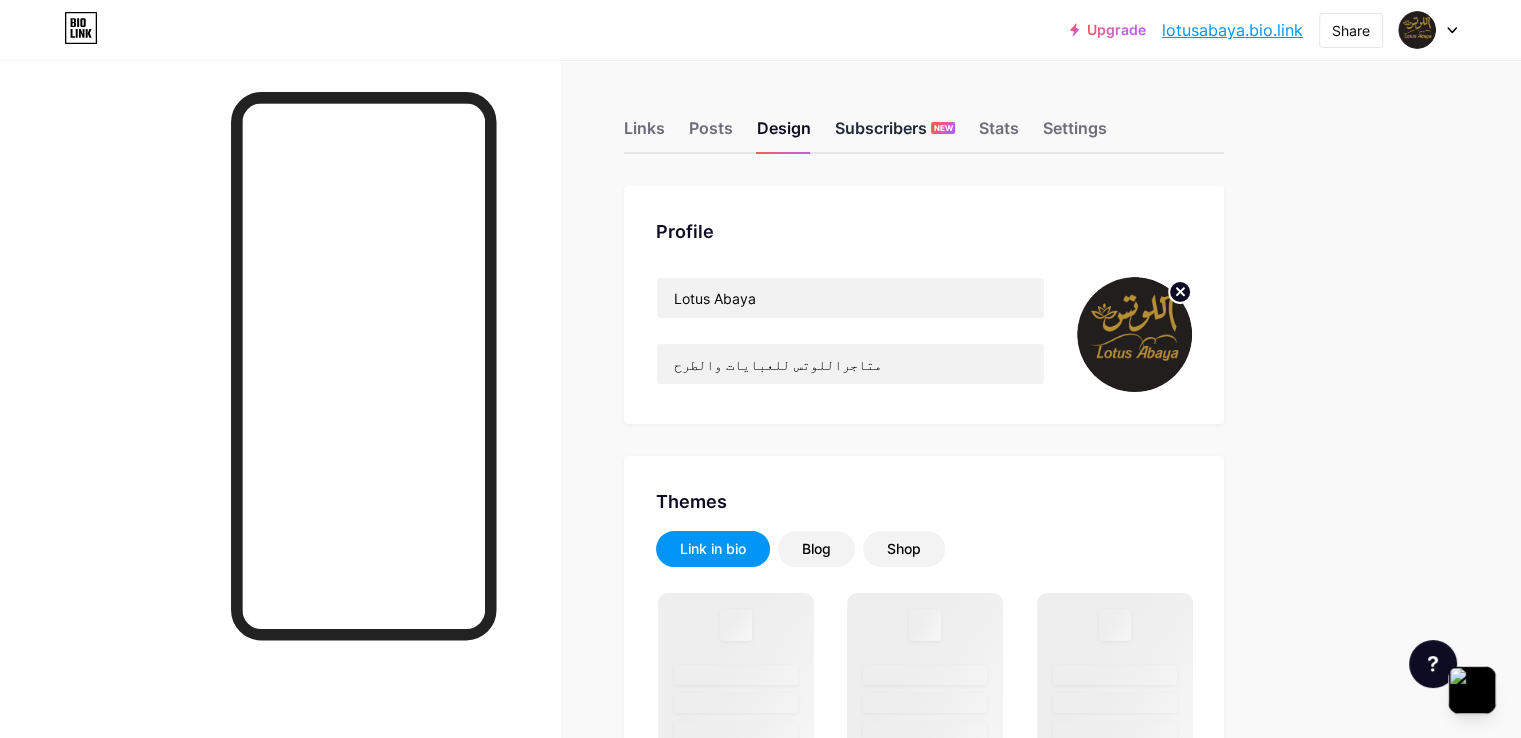 click on "Subscribers
NEW" at bounding box center [895, 134] 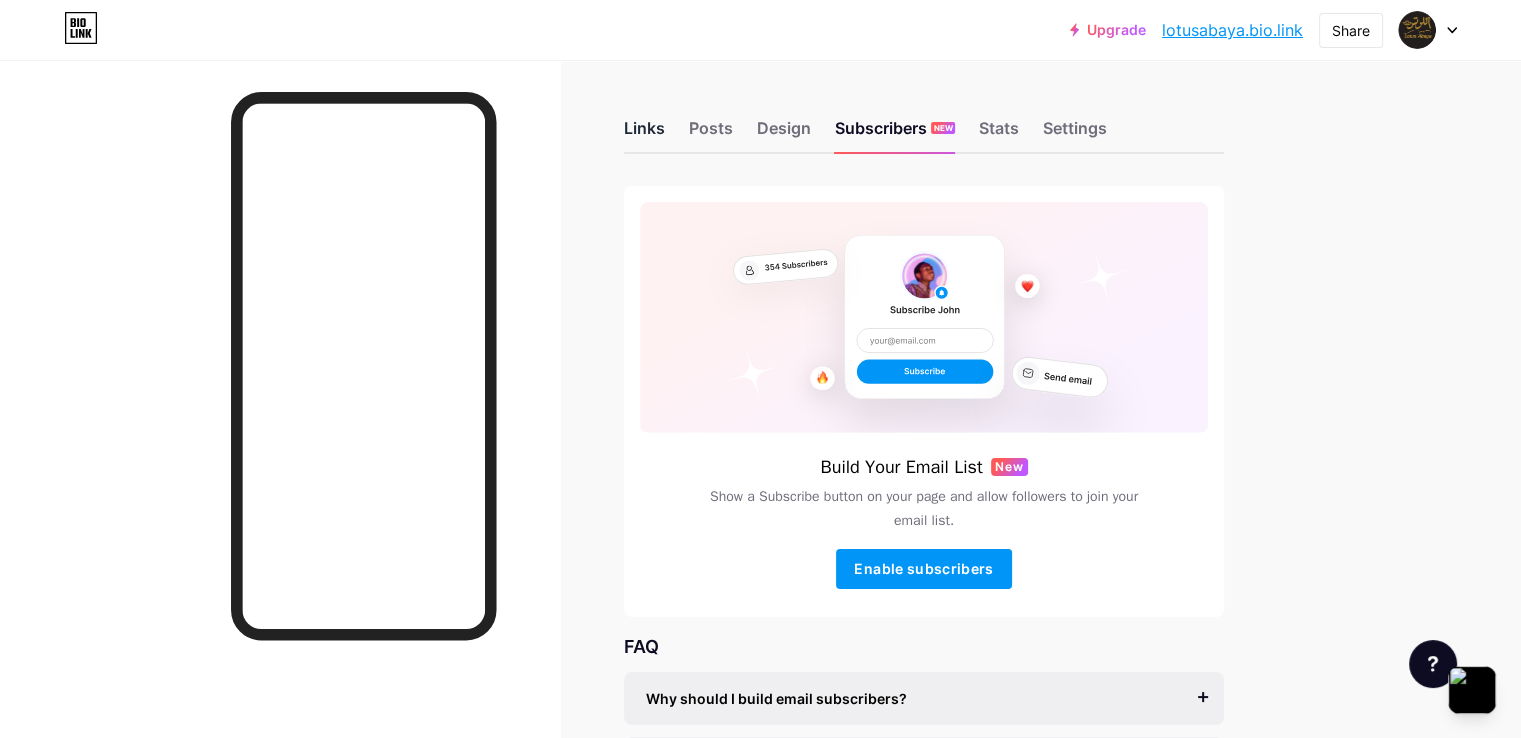 click on "Links" at bounding box center (644, 134) 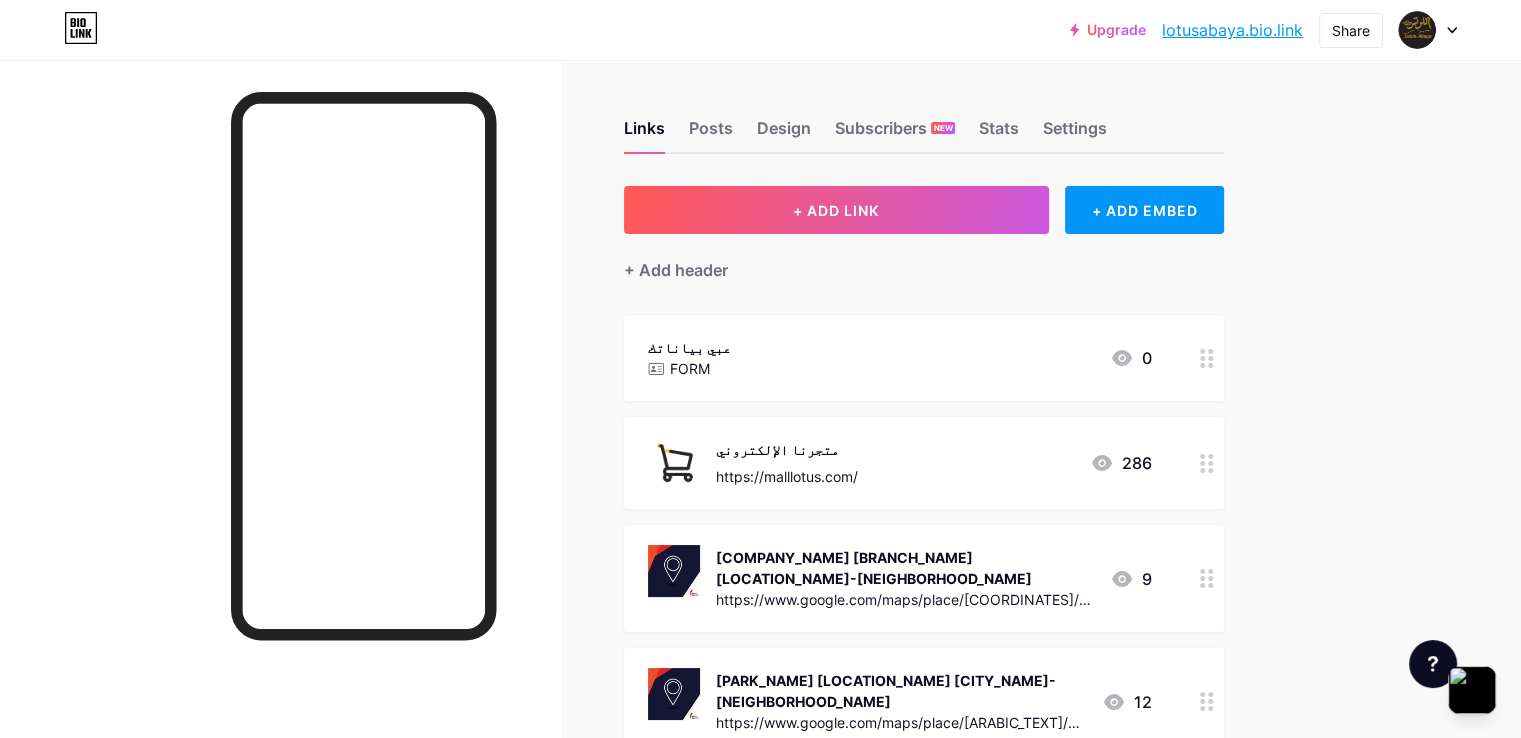 click on "[COMPANY_NAME] [LOCATION_NAME] [CITY_NAME]-[NEIGHBORHOOD_NAME]" at bounding box center (900, 358) 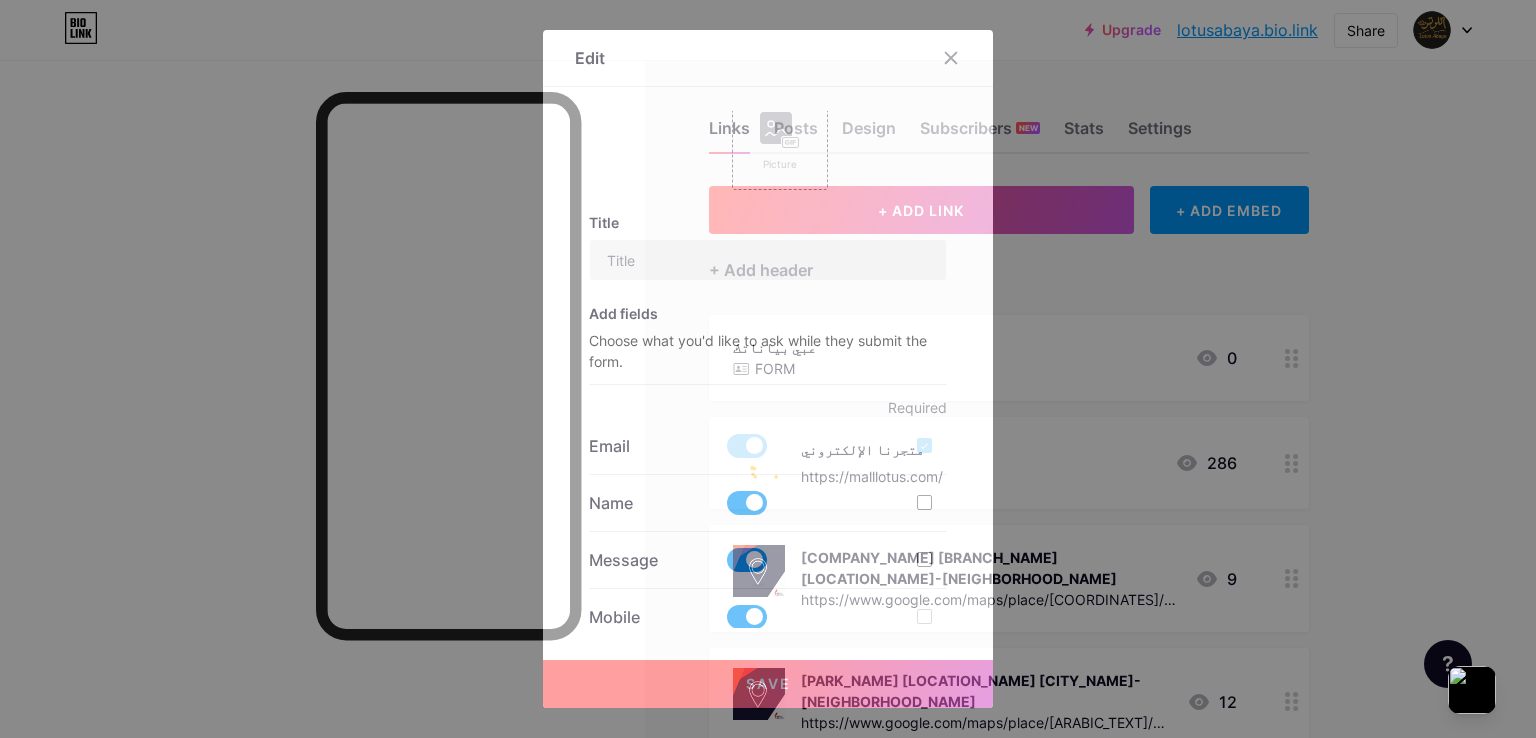 type on "عبي بياناتك" 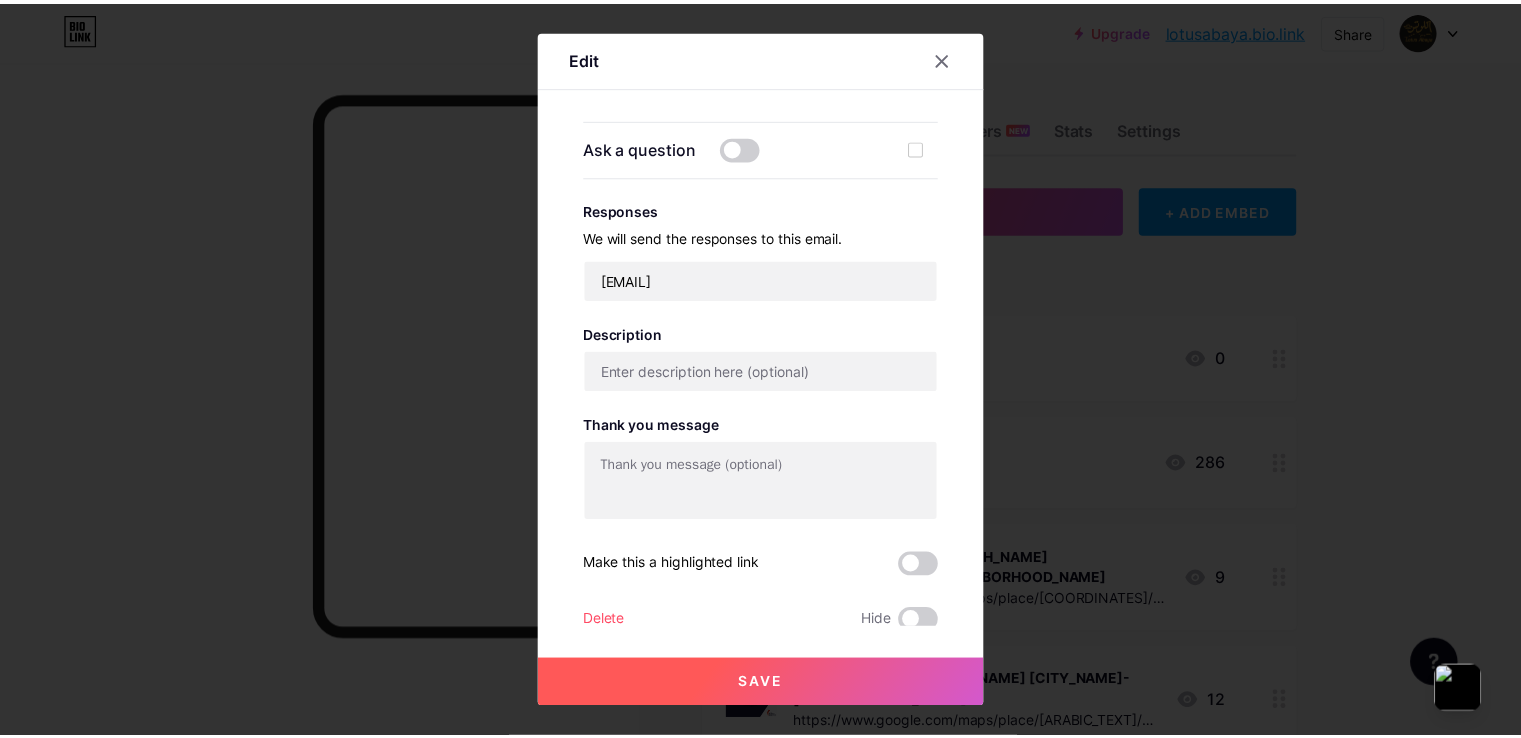 scroll, scrollTop: 632, scrollLeft: 0, axis: vertical 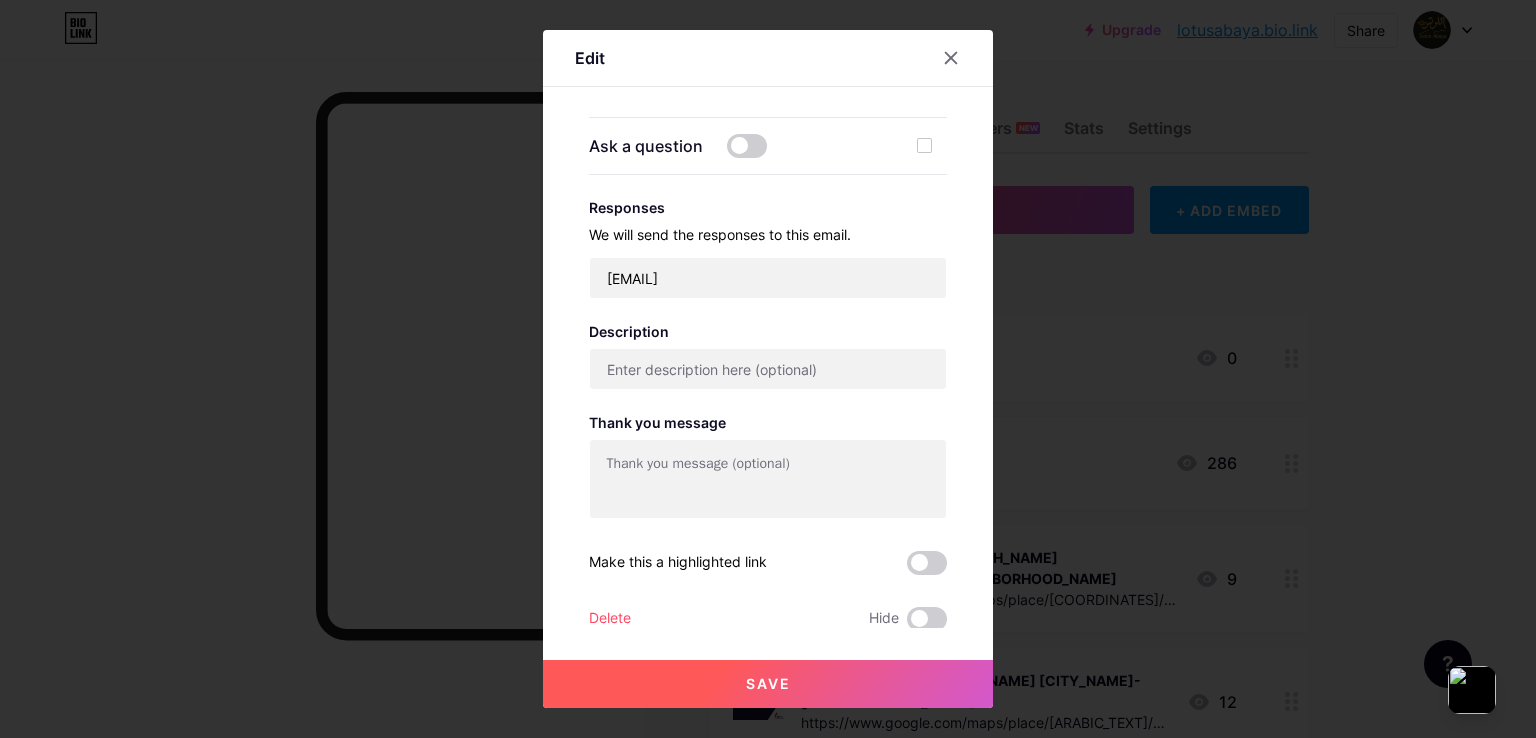click on "Delete" at bounding box center (610, 619) 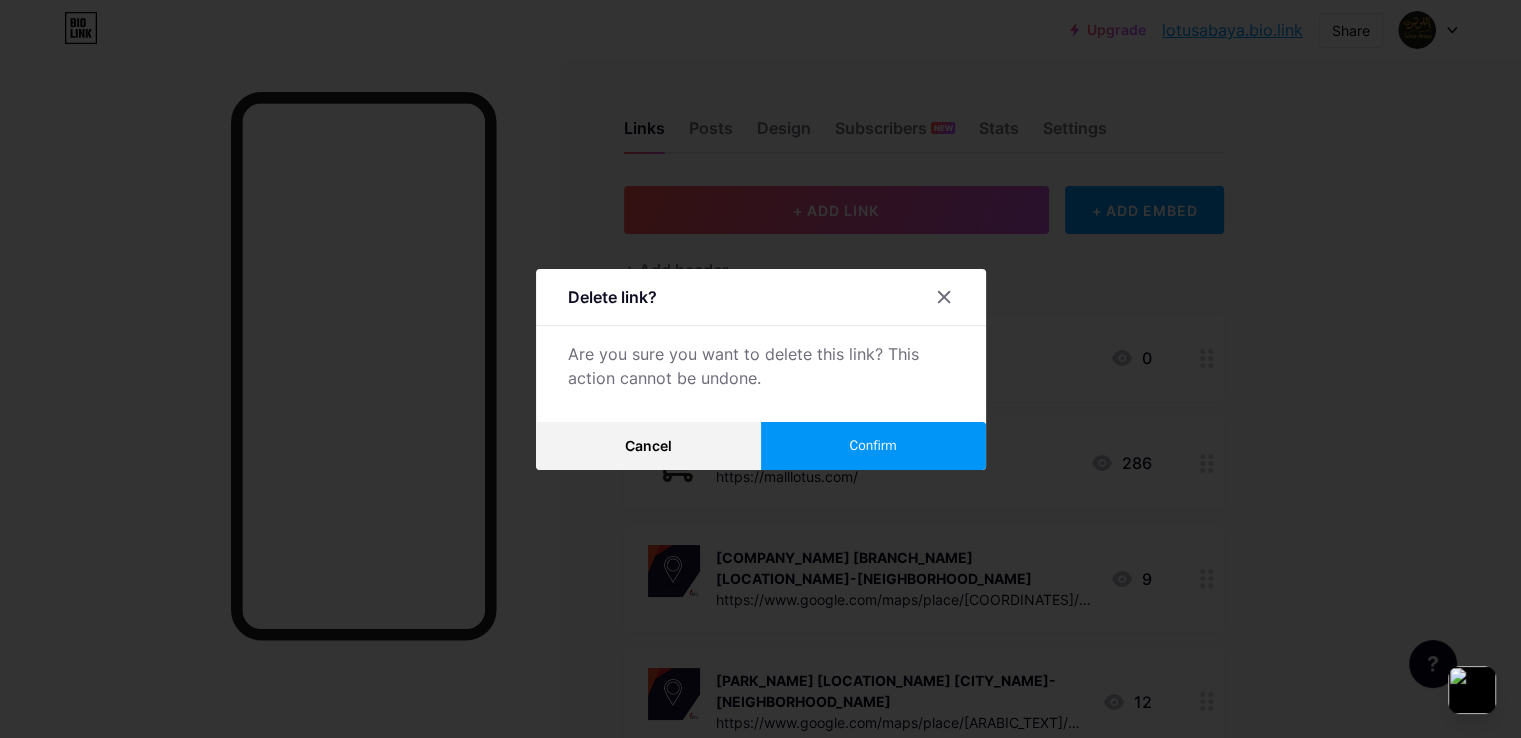 click on "Confirm" at bounding box center [873, 446] 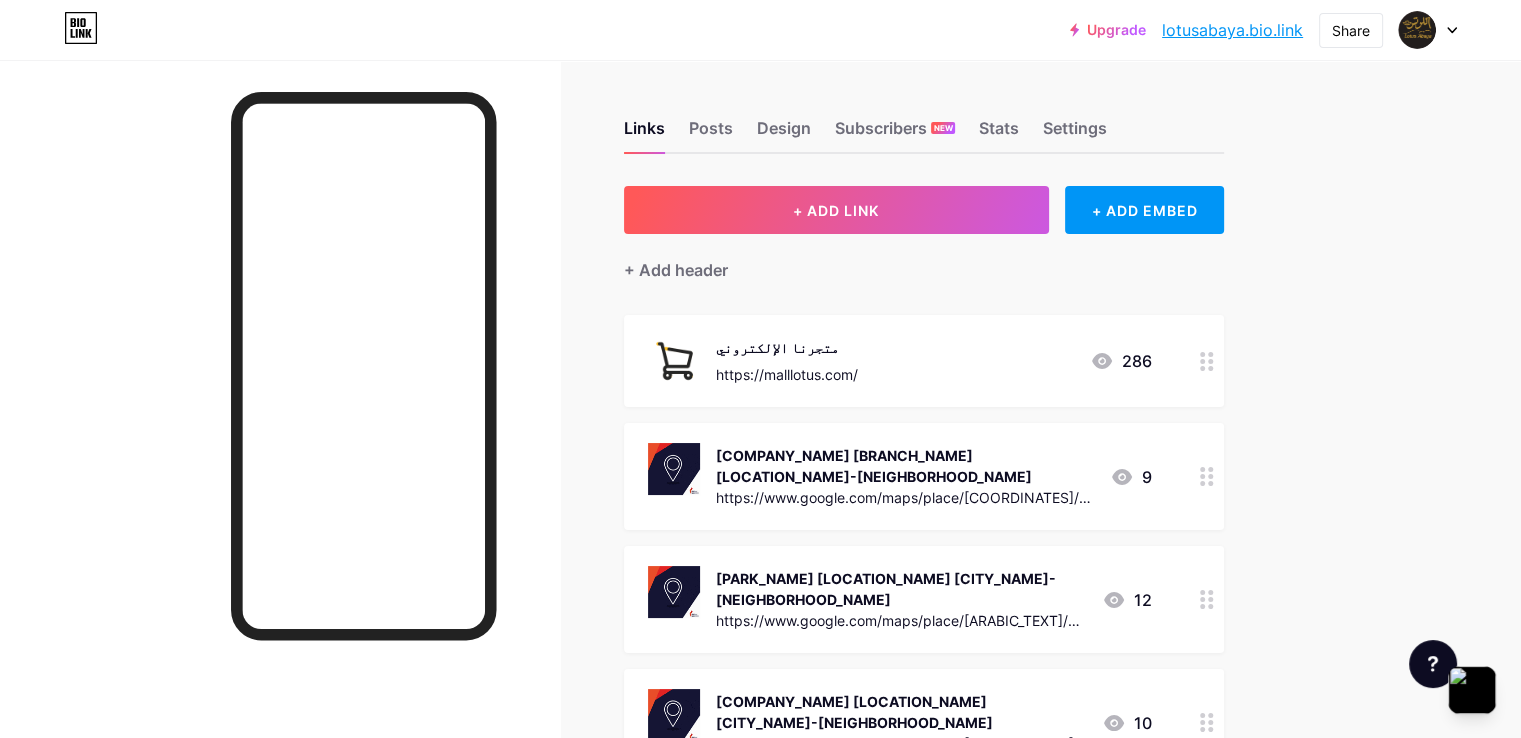click on "286" at bounding box center (1121, 361) 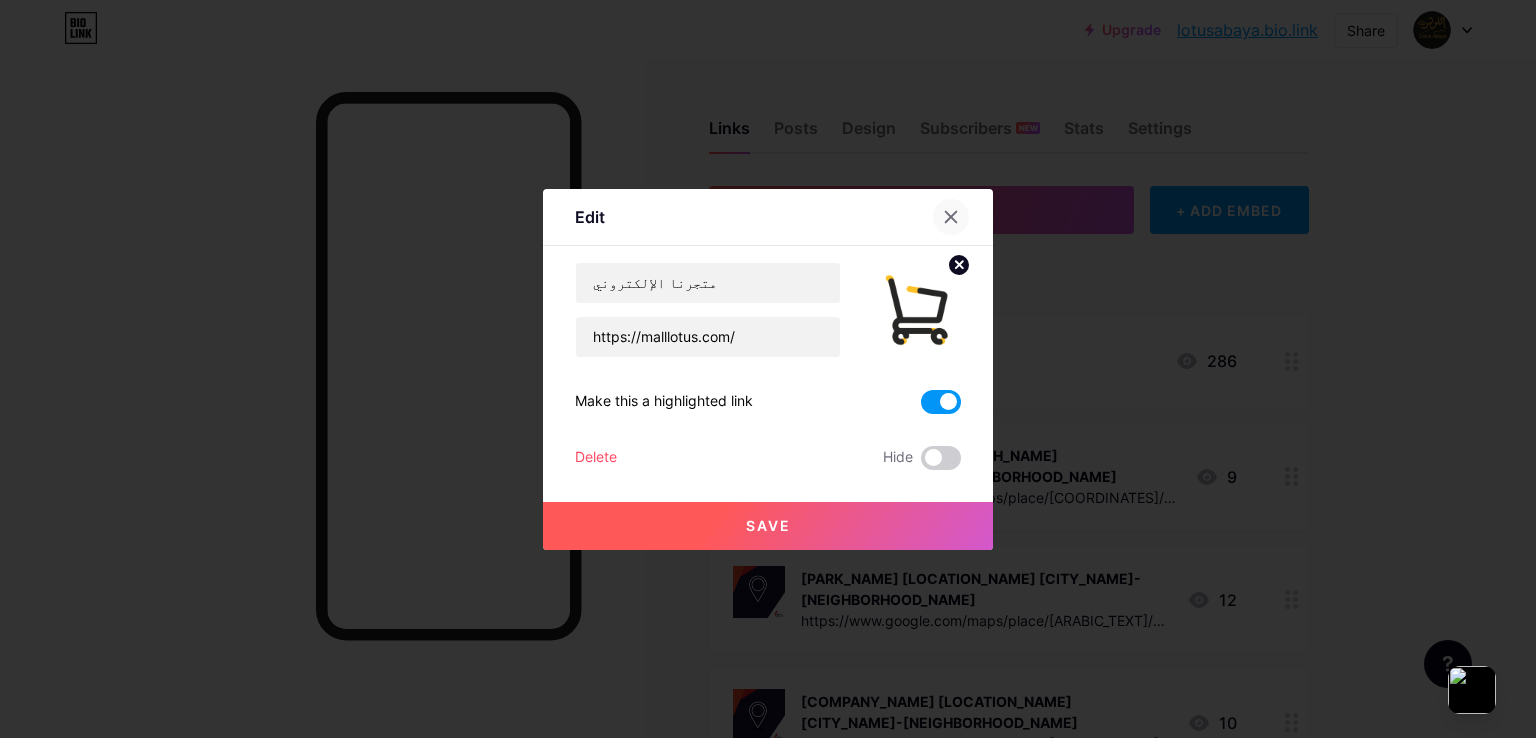 click 